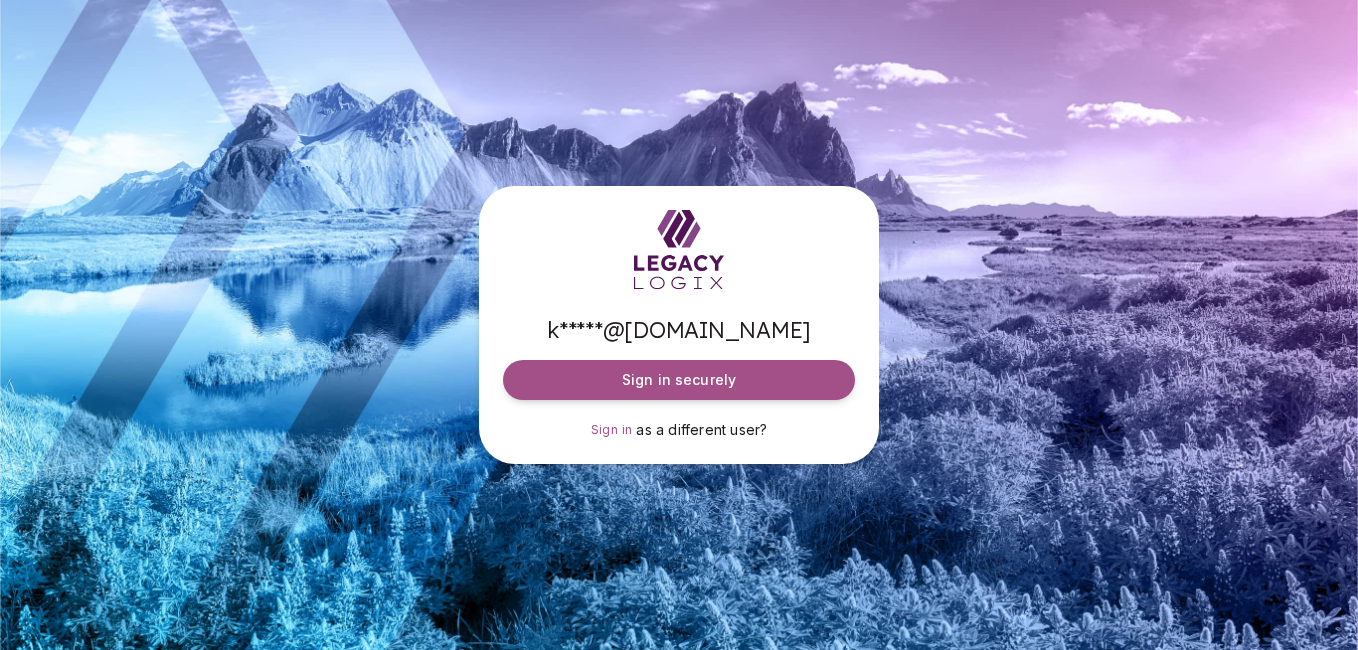 scroll, scrollTop: 0, scrollLeft: 0, axis: both 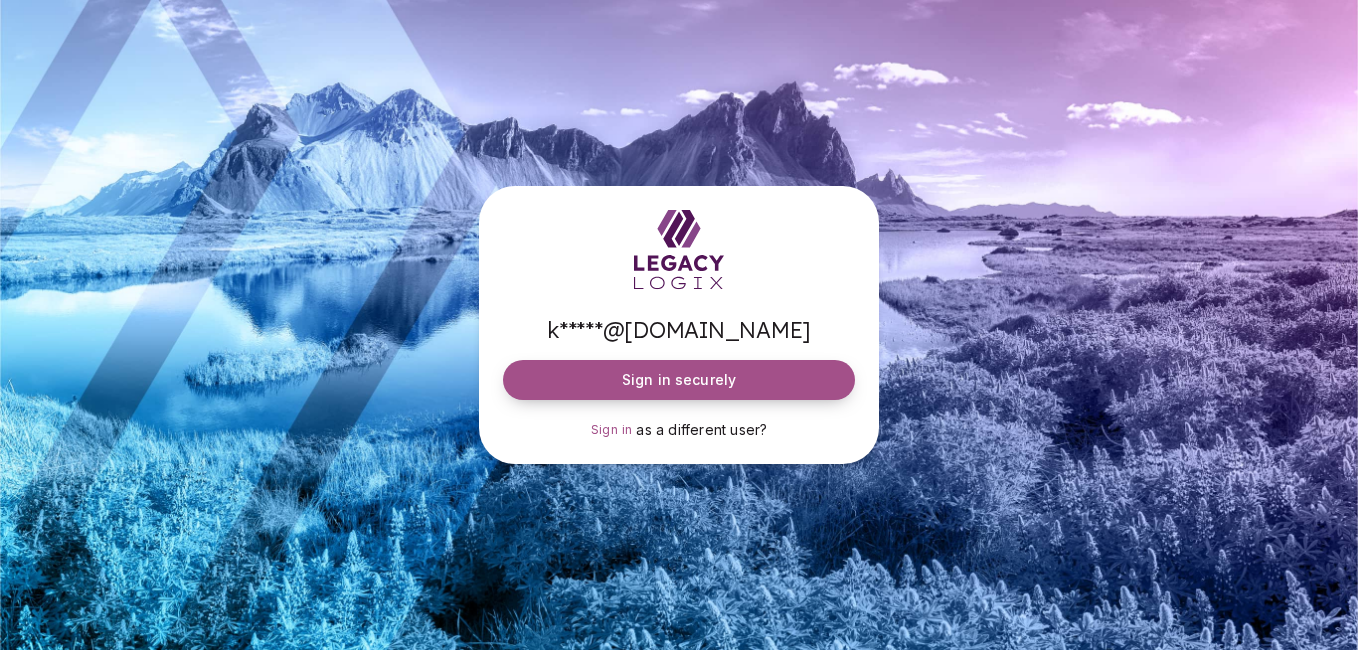 click on "Sign in securely" at bounding box center (679, 380) 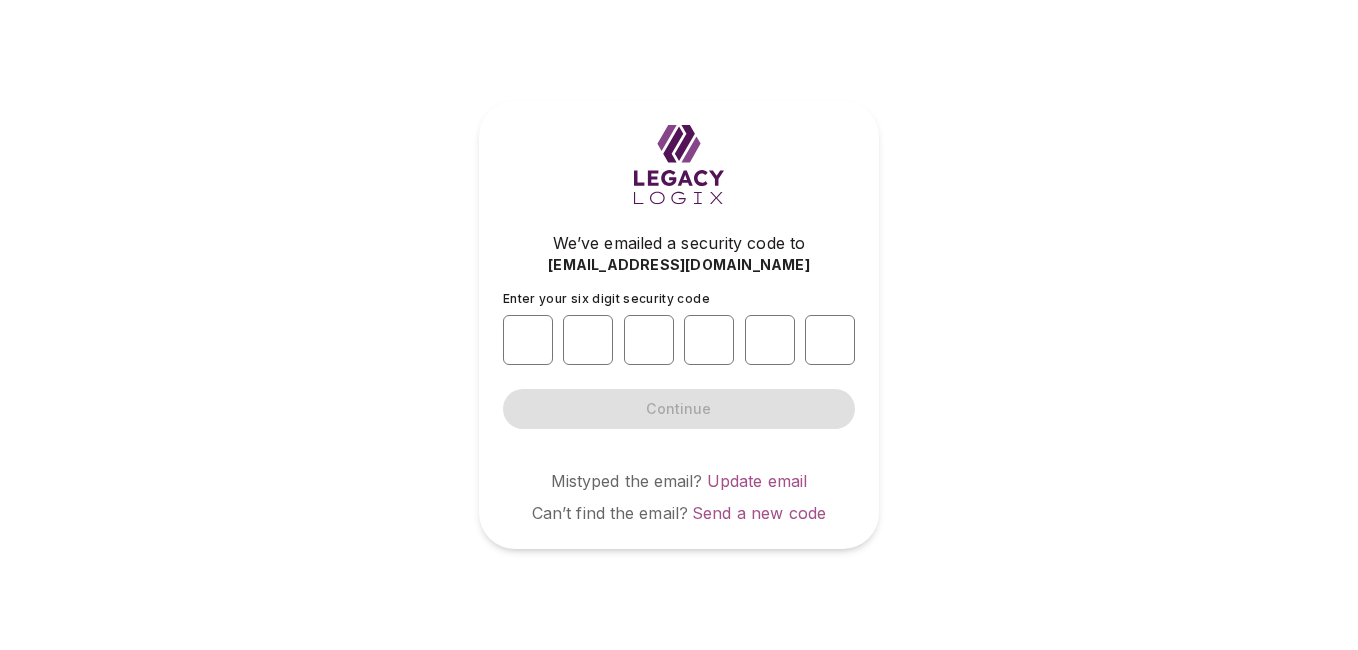 type on "*" 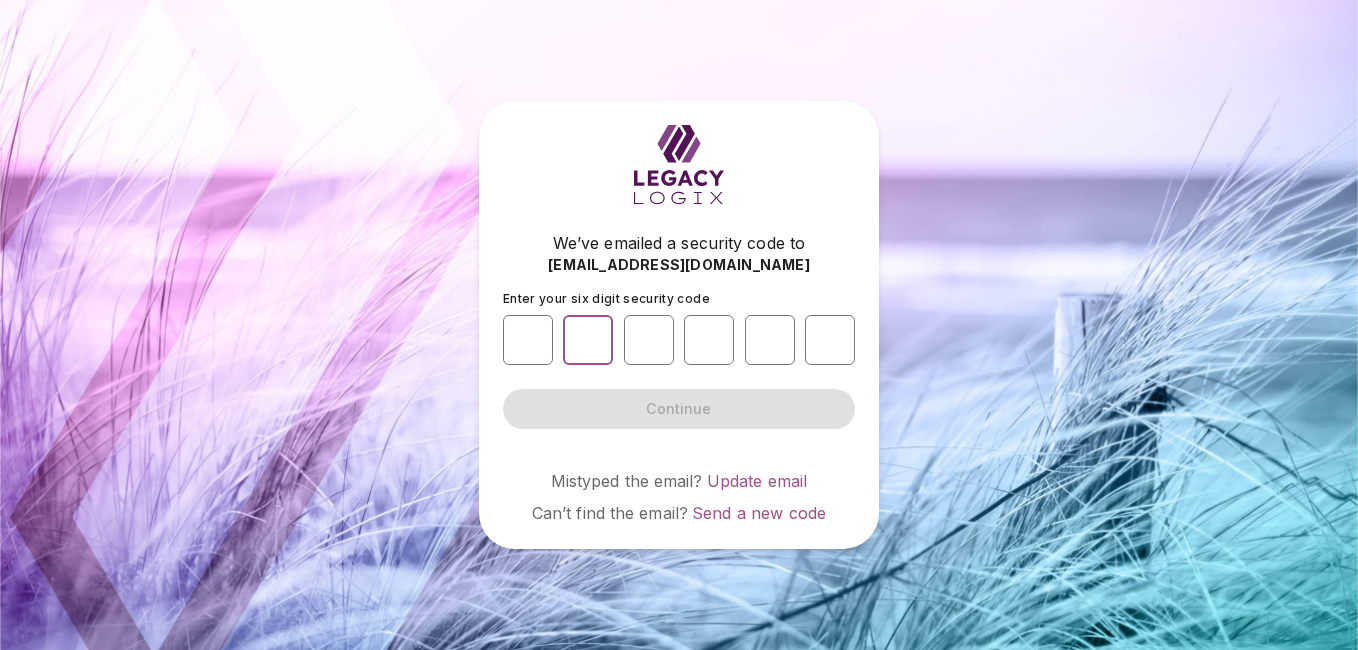 type on "*" 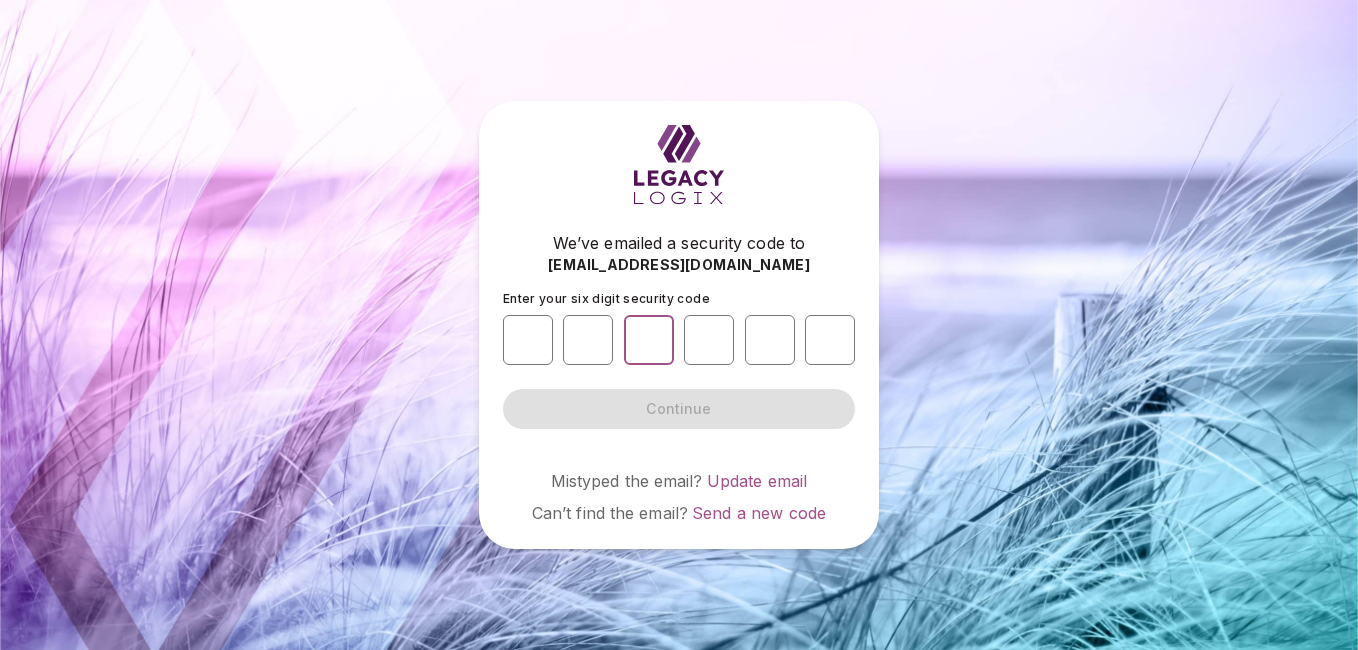 type on "*" 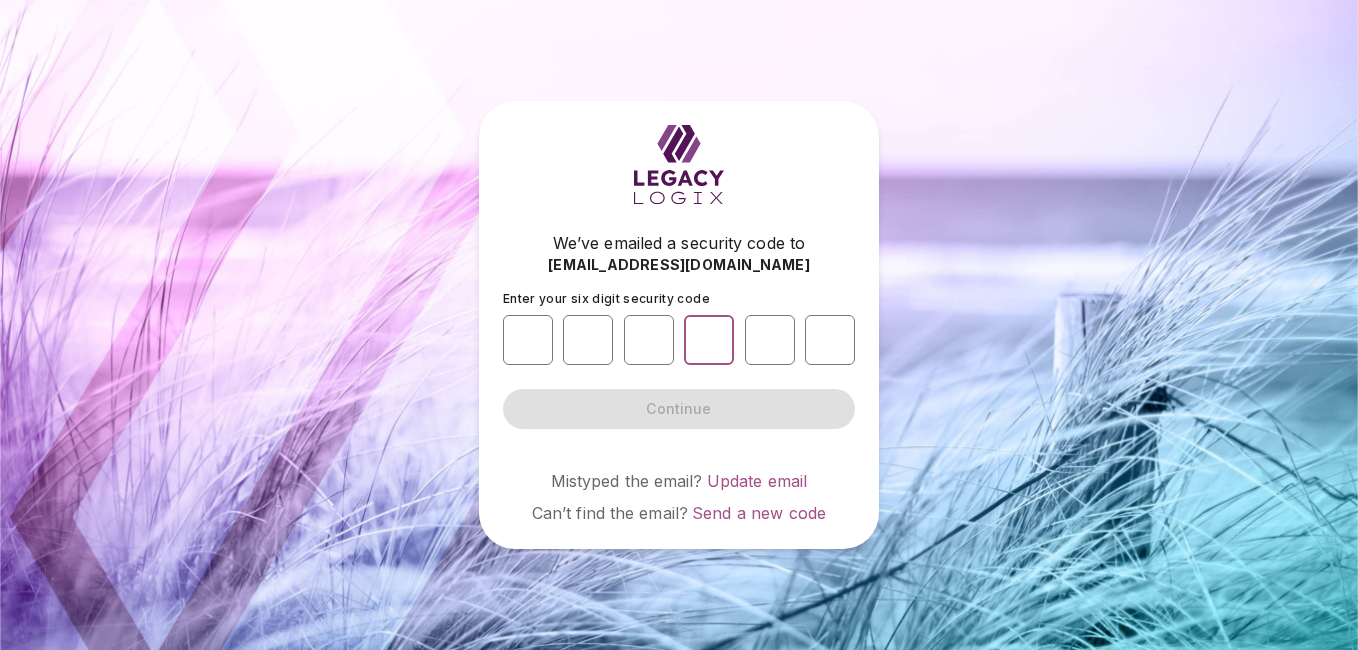 type on "*" 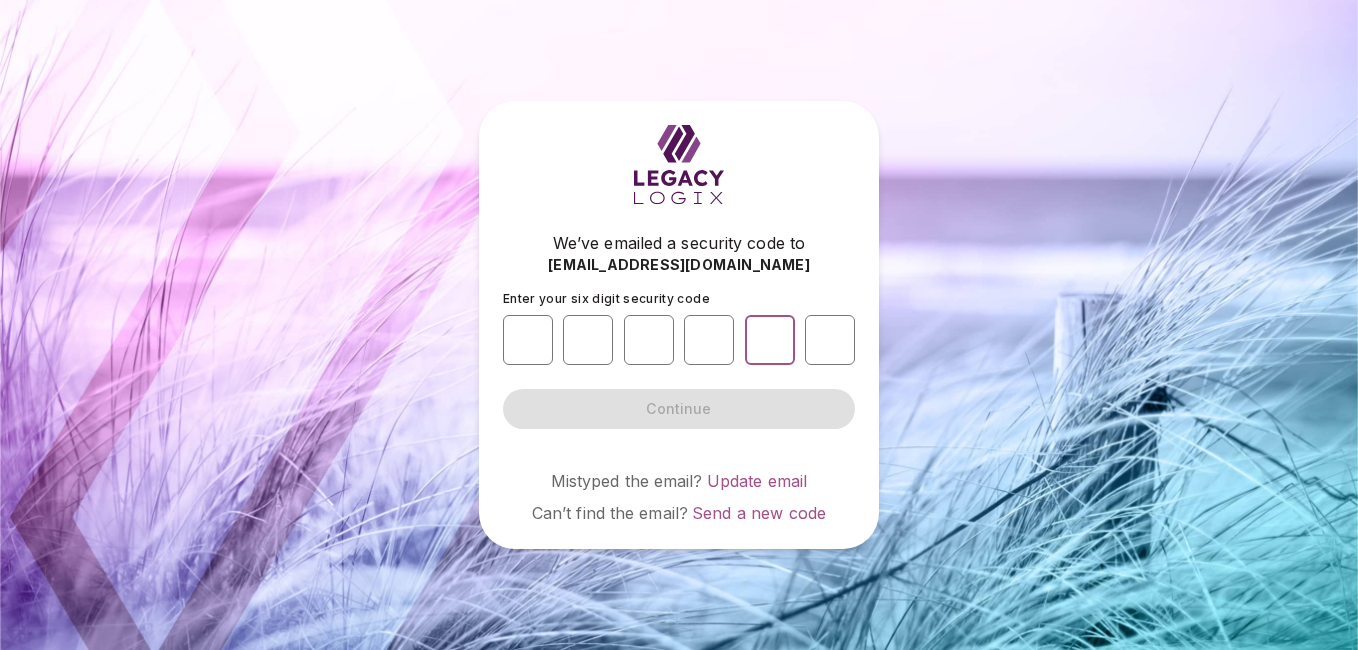 type on "*" 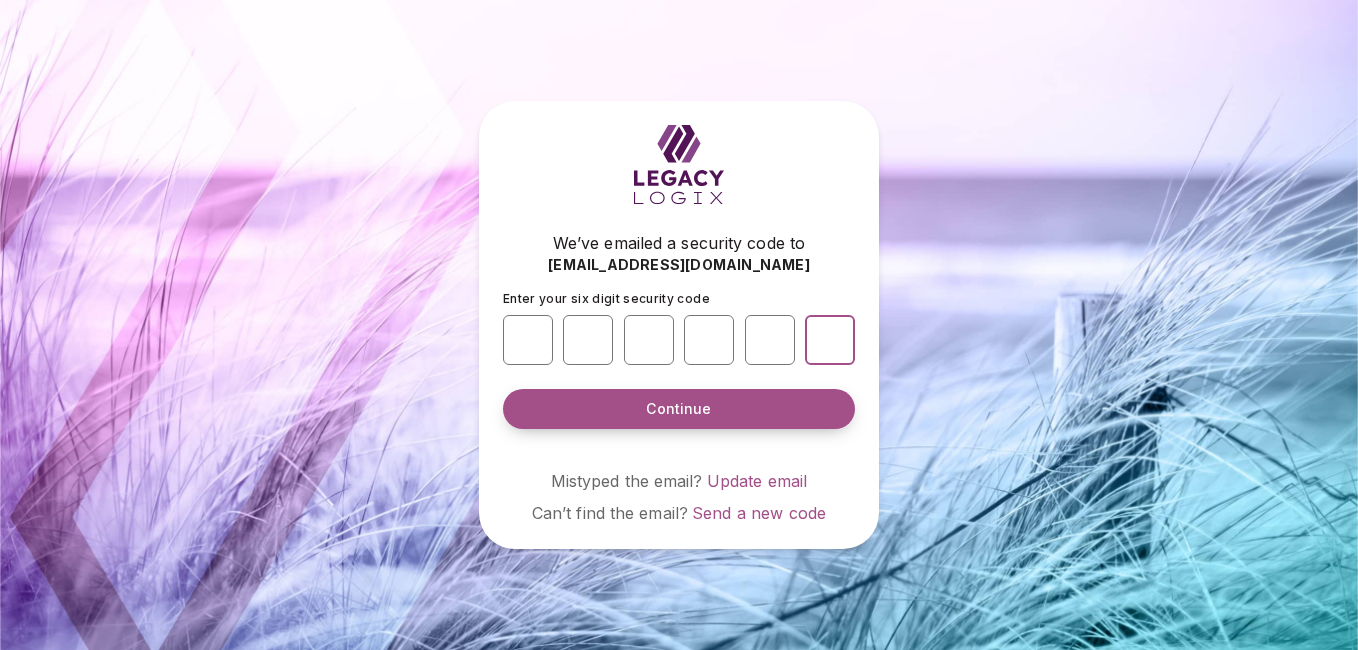 type on "*" 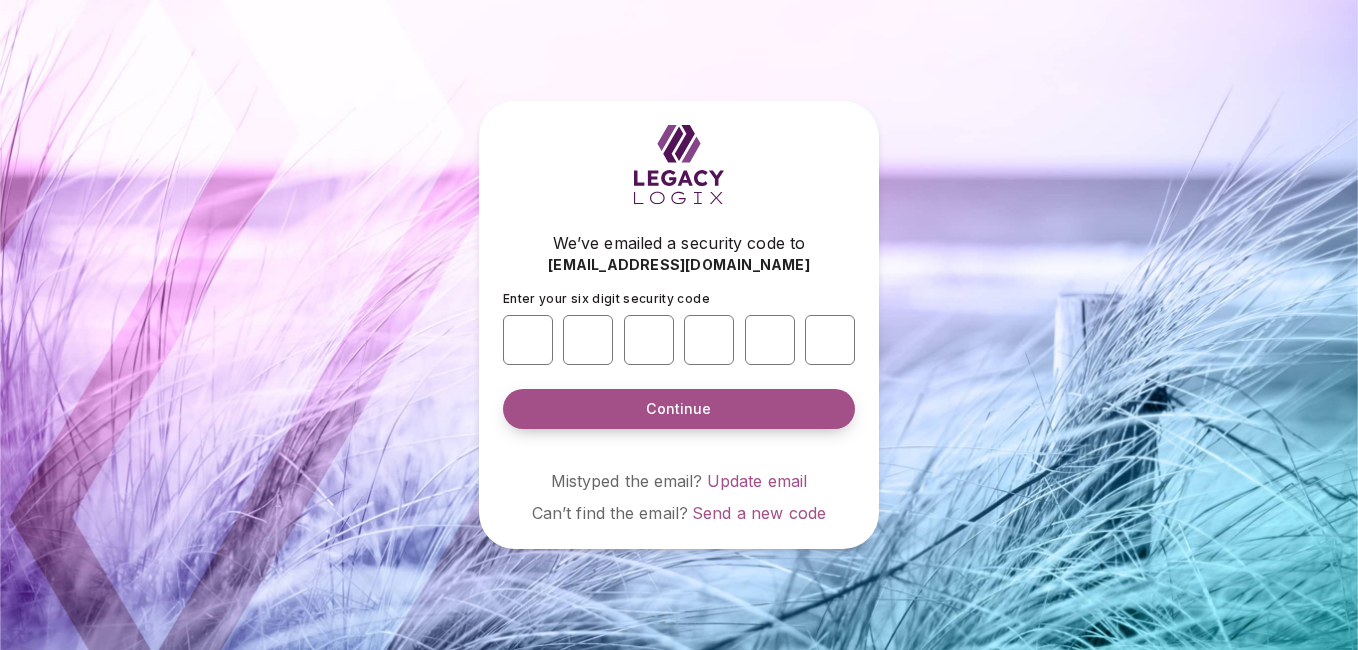 click on "Continue" at bounding box center [678, 409] 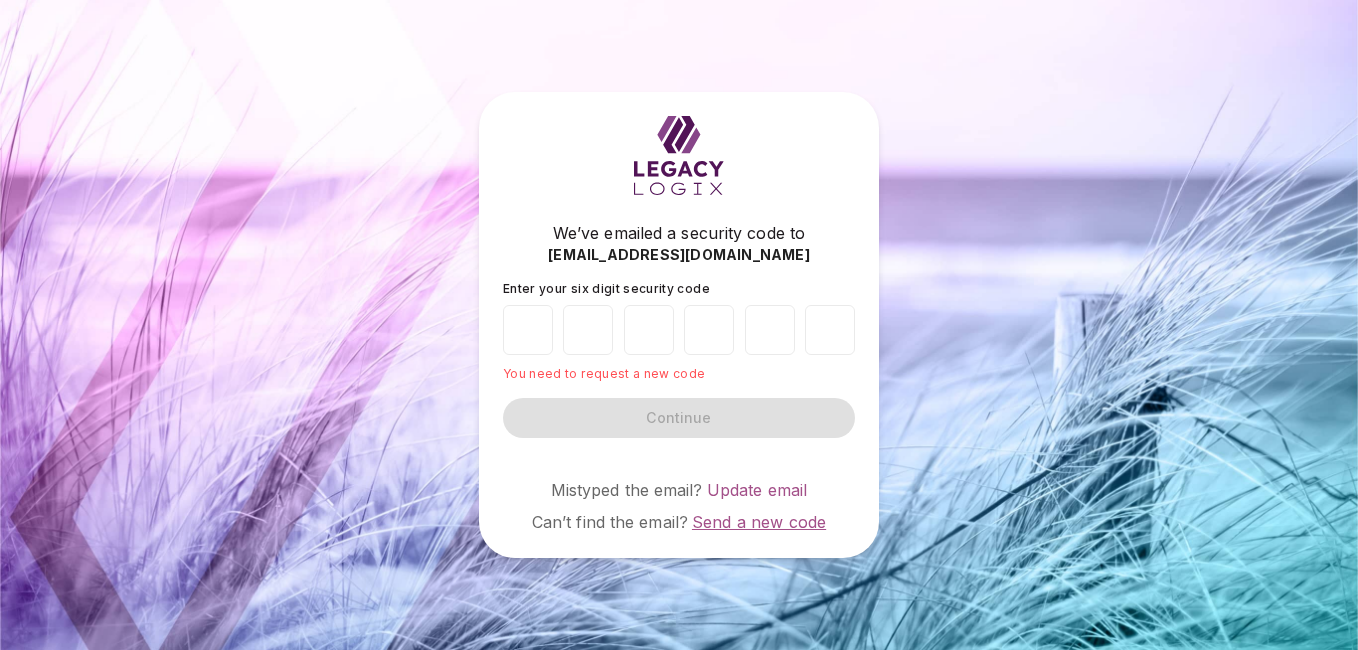 click on "Send a new code" at bounding box center [759, 522] 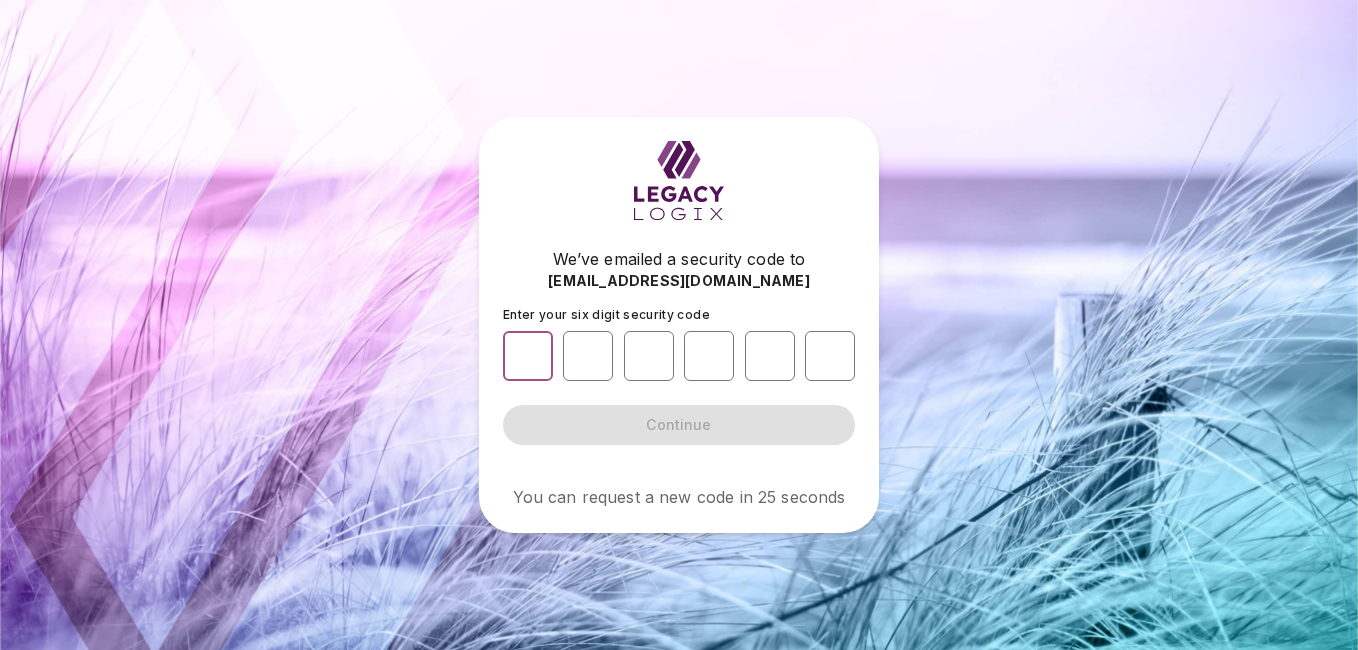 click at bounding box center [528, 356] 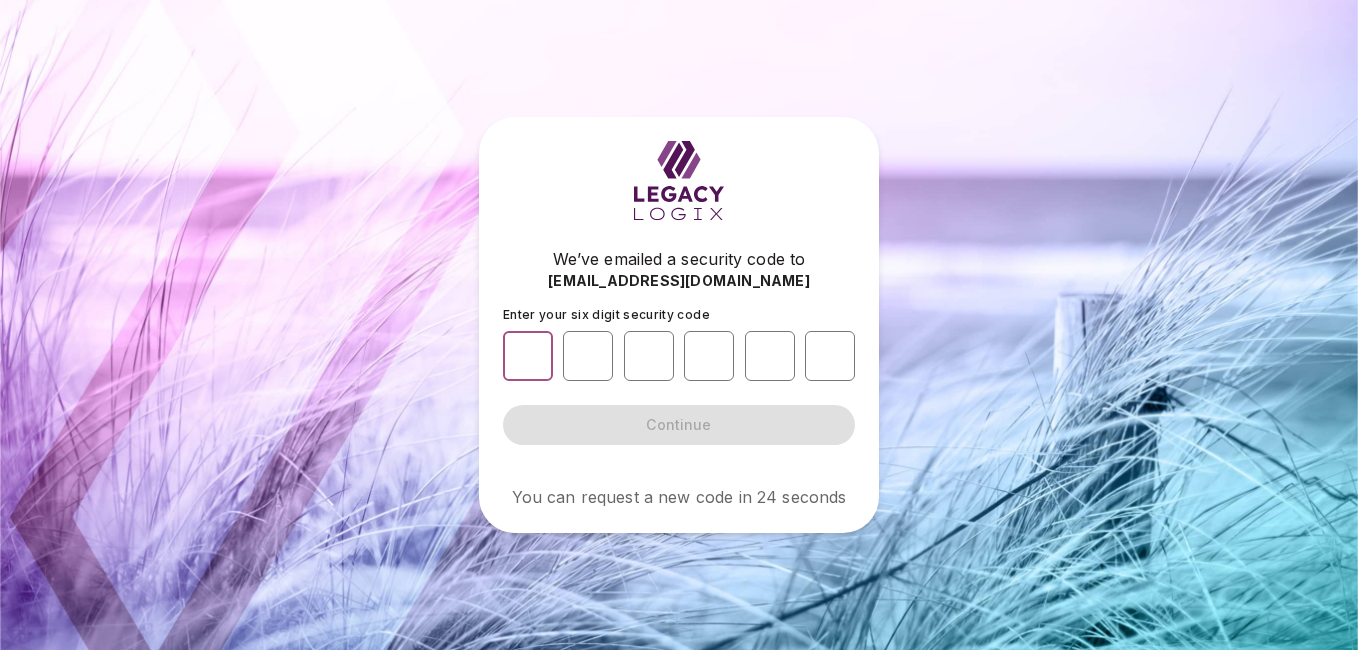 type on "*" 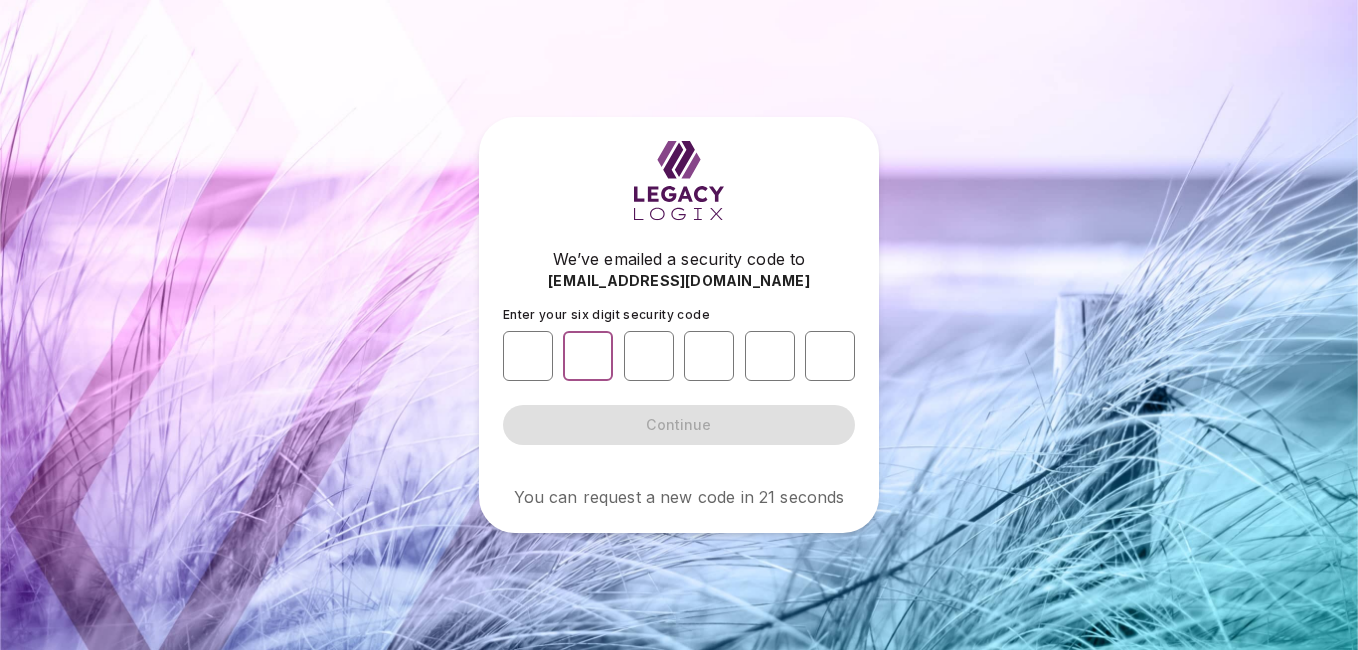 type on "*" 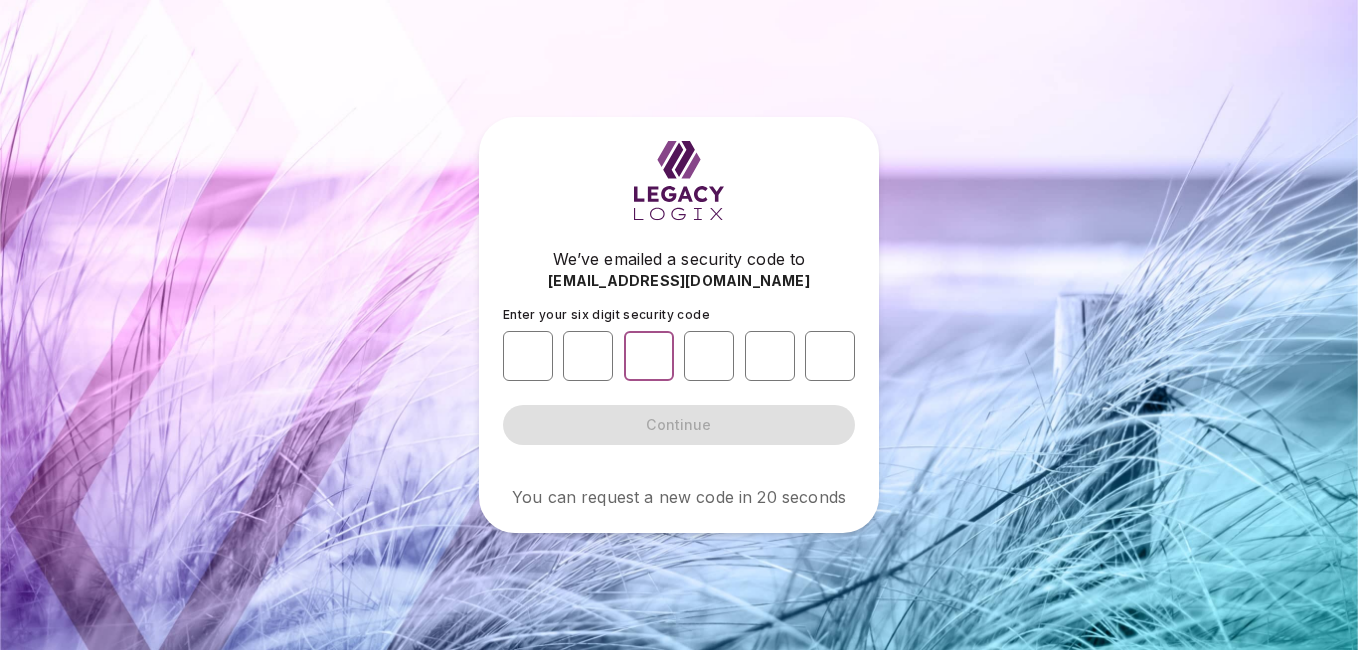 type on "*" 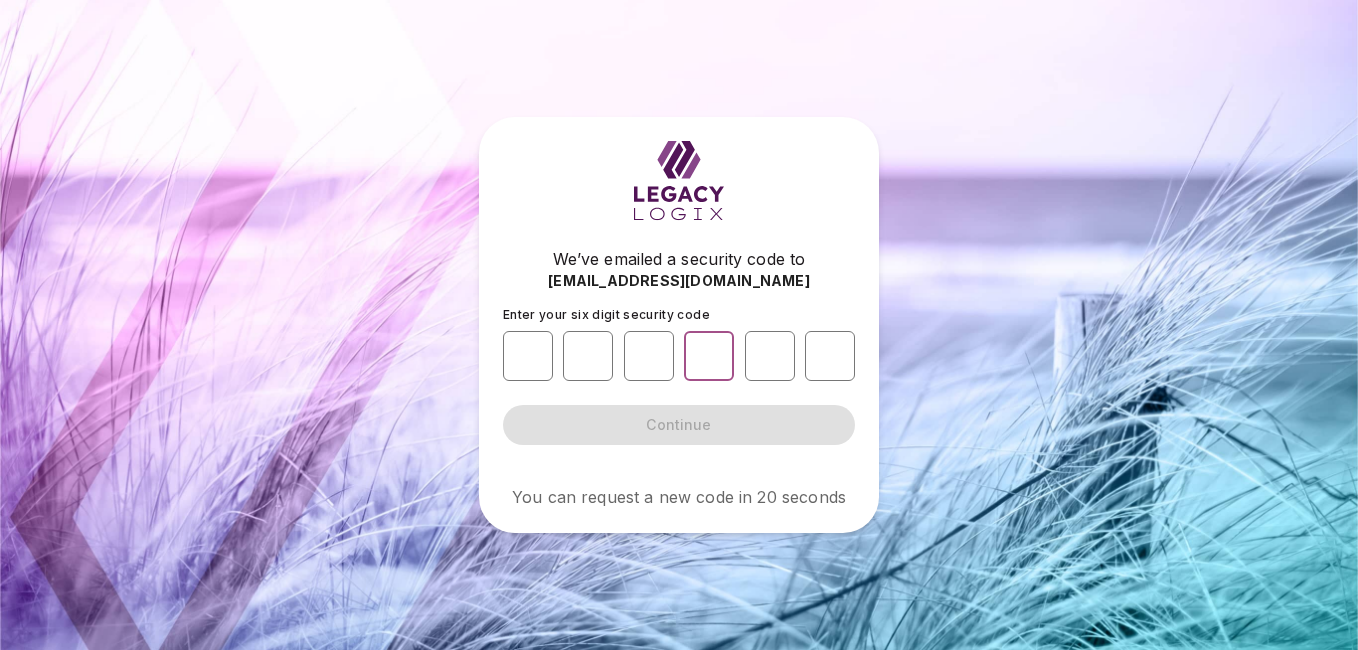 type on "*" 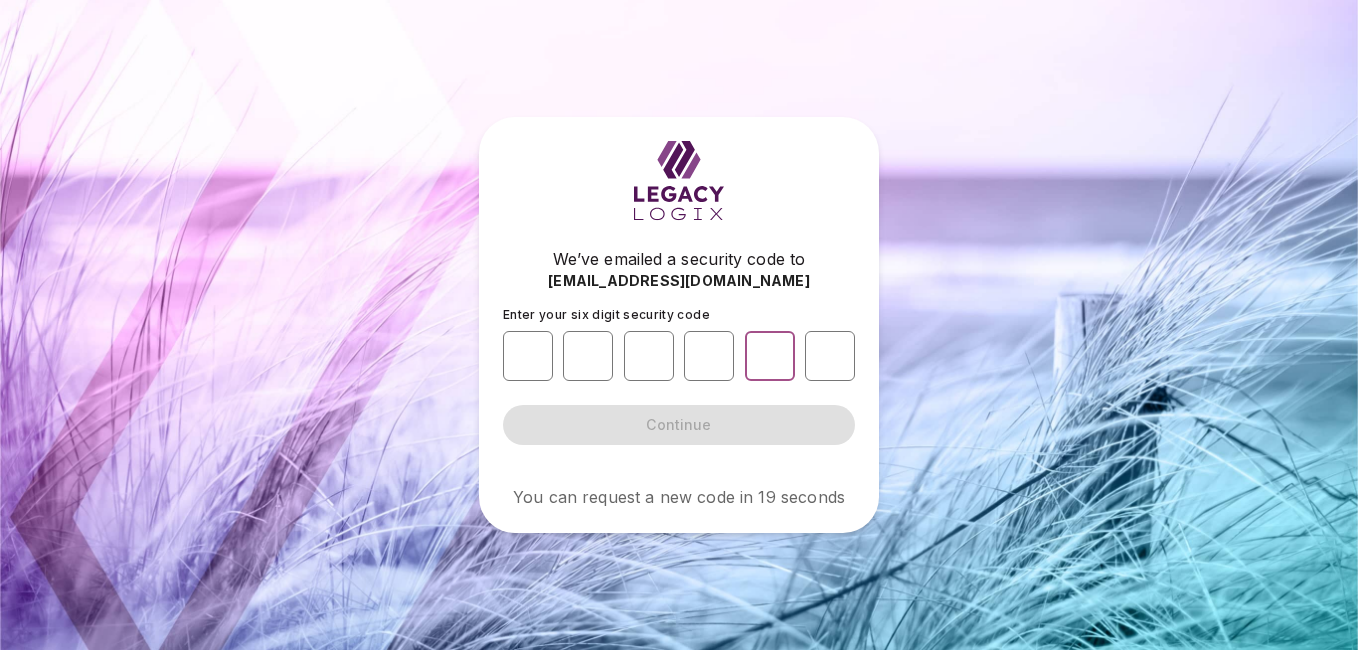 type on "*" 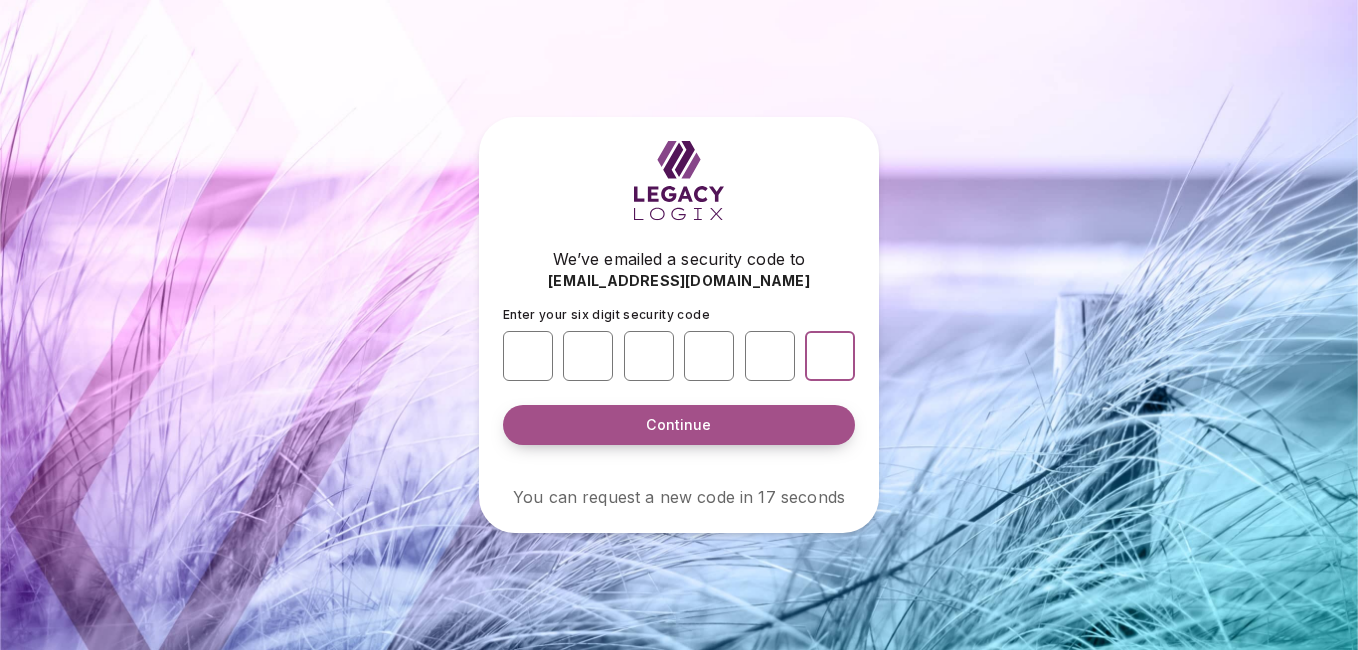 type on "*" 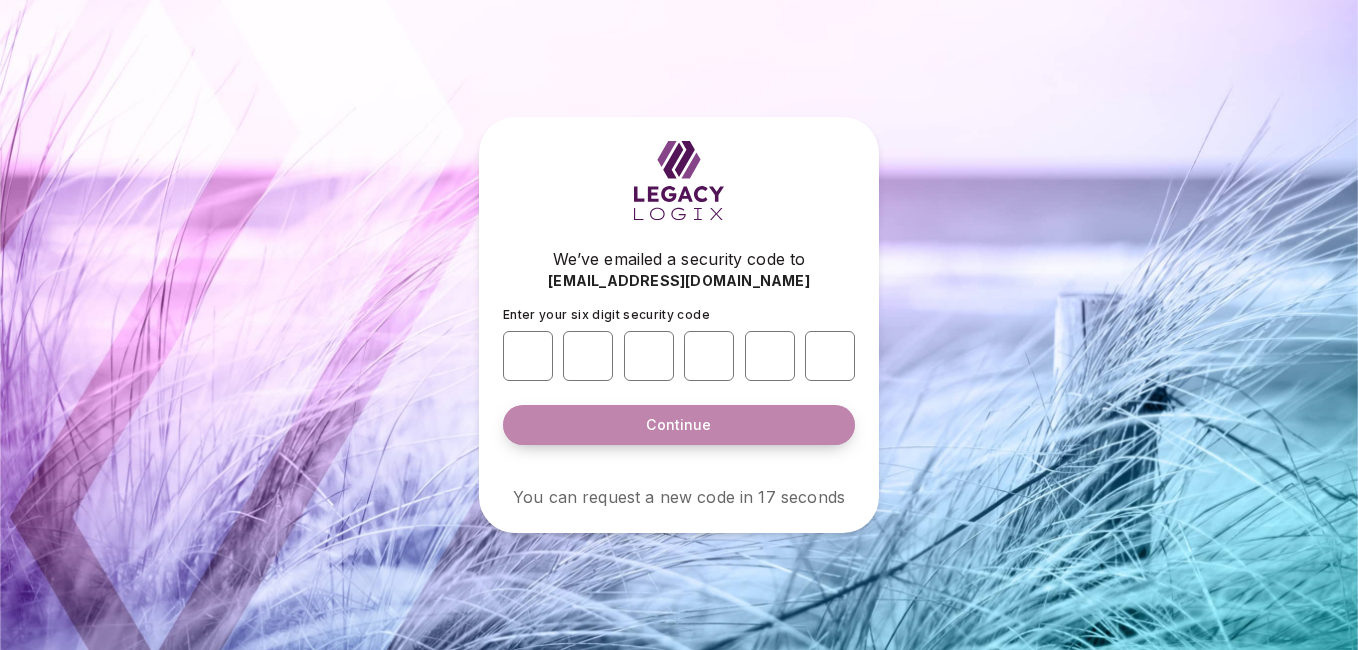 click on "Continue" at bounding box center (679, 425) 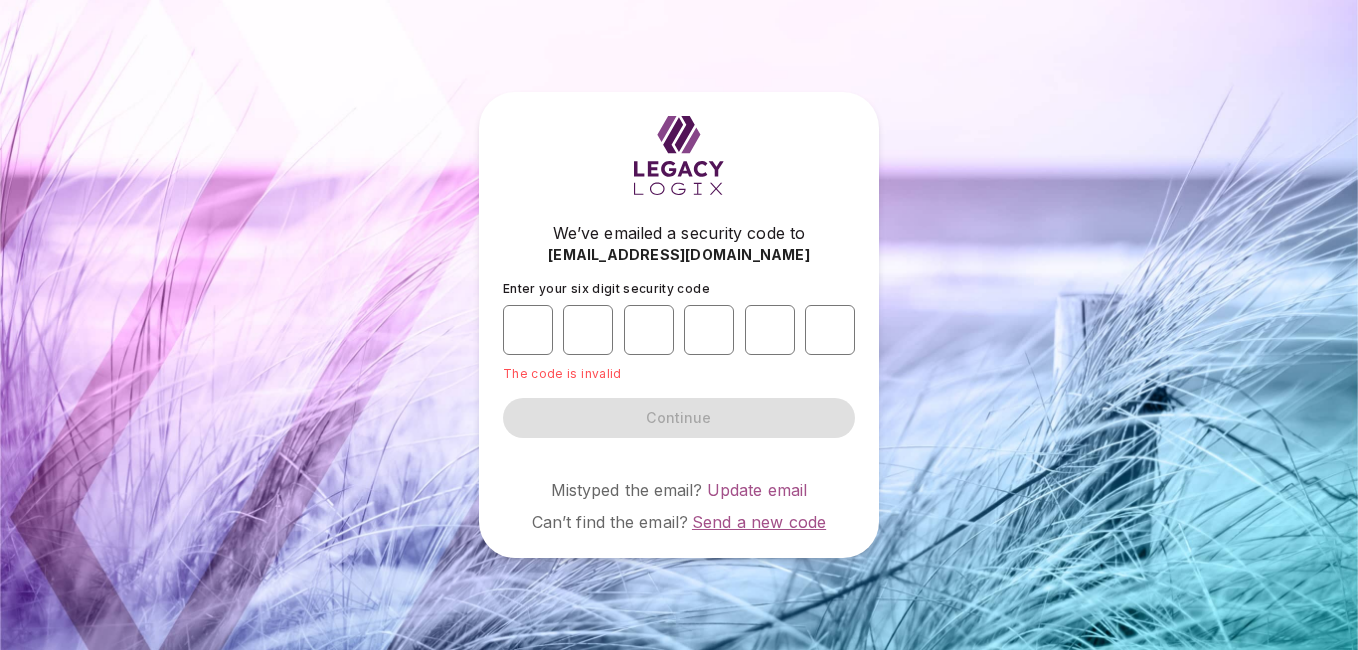 click on "Send a new code" at bounding box center (759, 522) 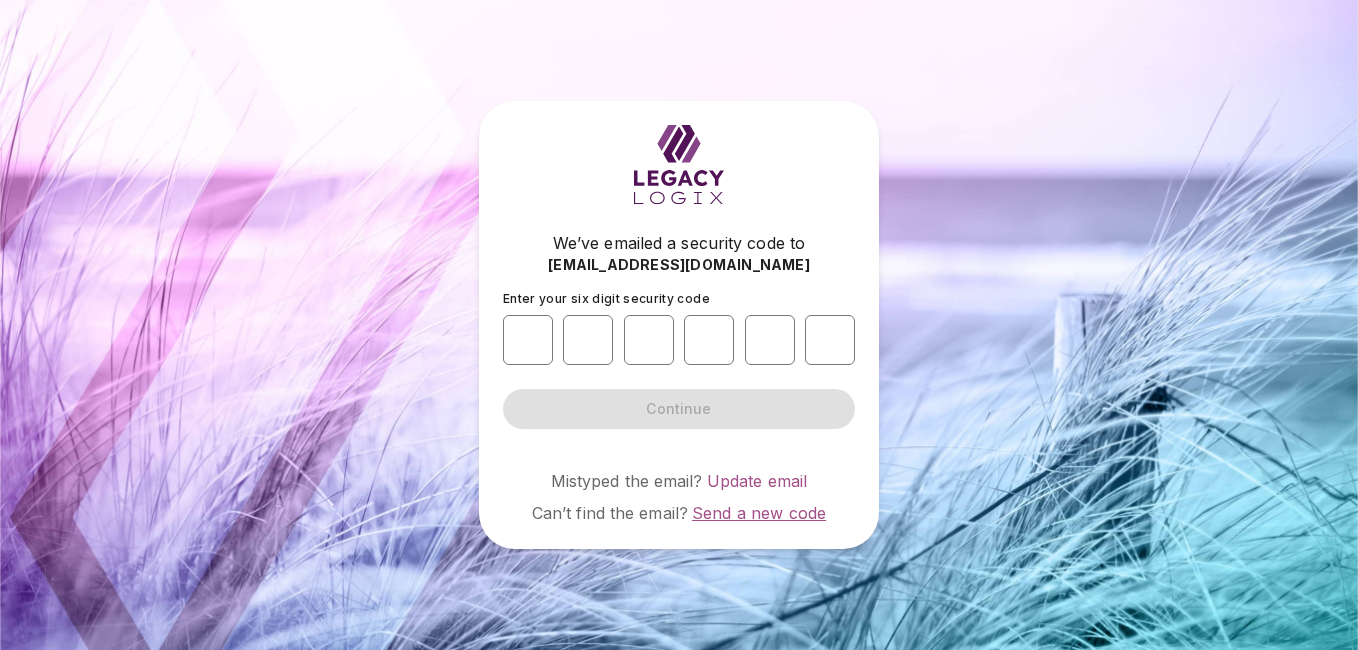 click on "Send a new code" at bounding box center (759, 513) 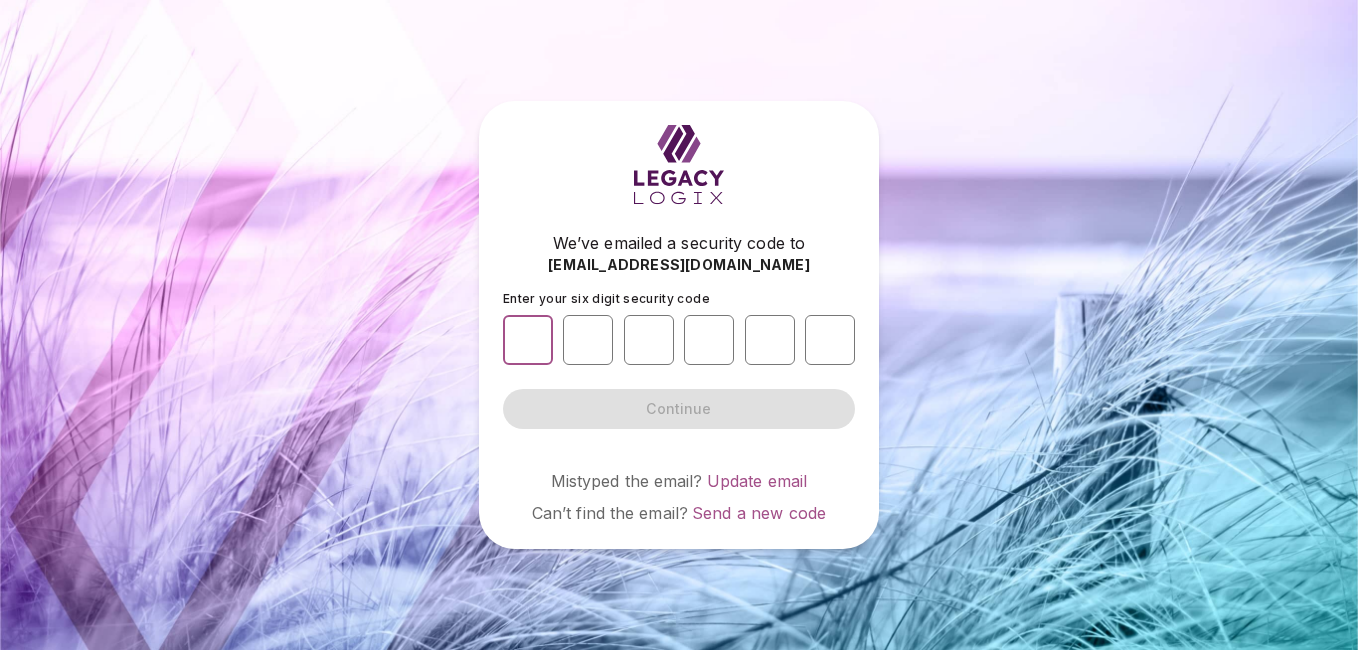 click at bounding box center [528, 340] 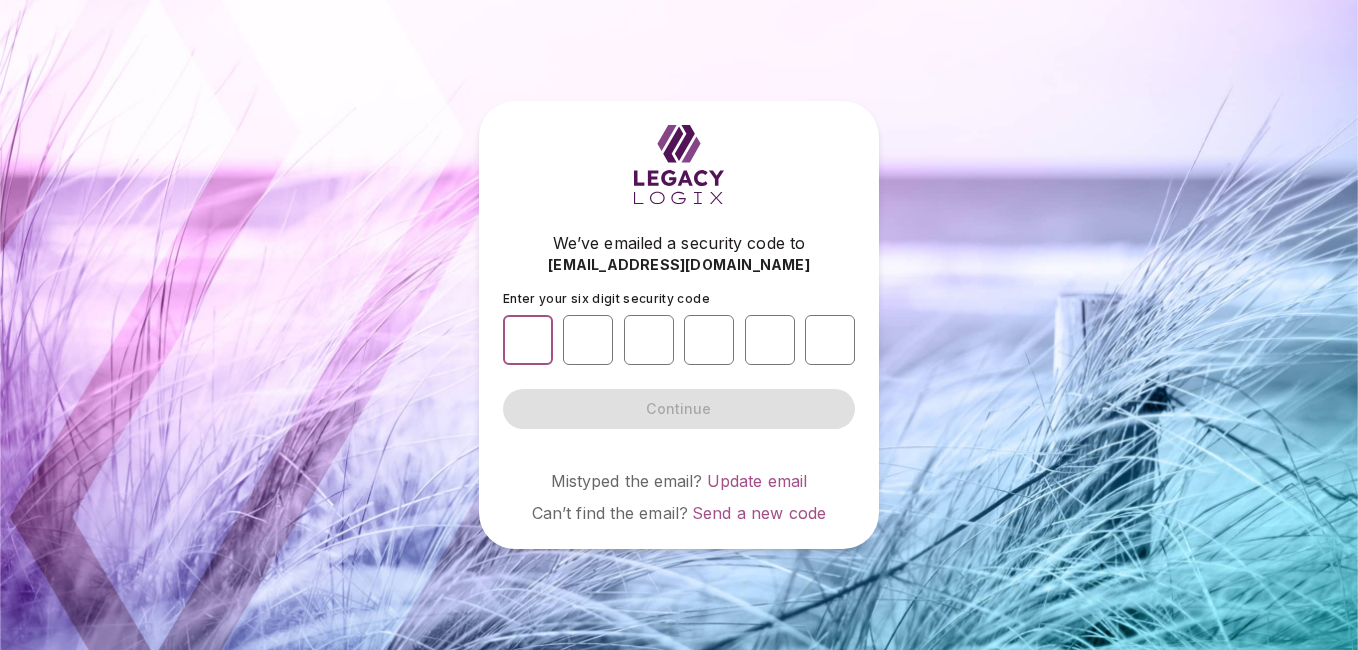 type on "*" 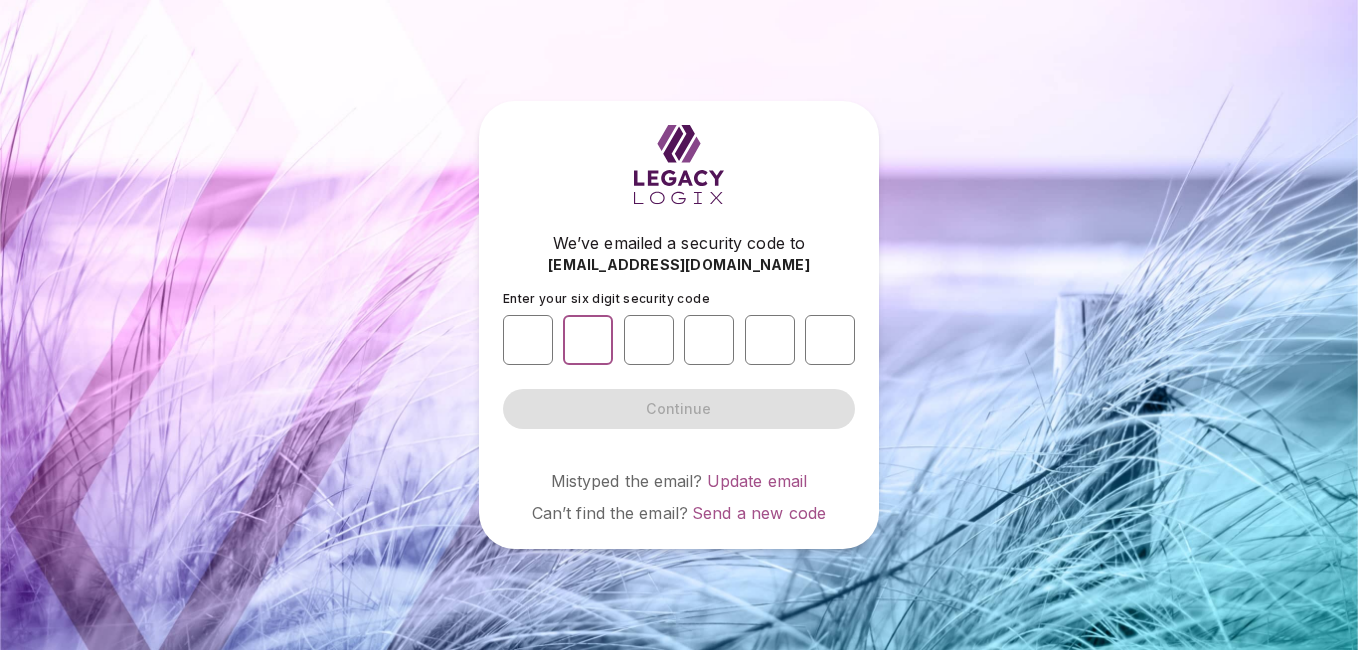 type on "*" 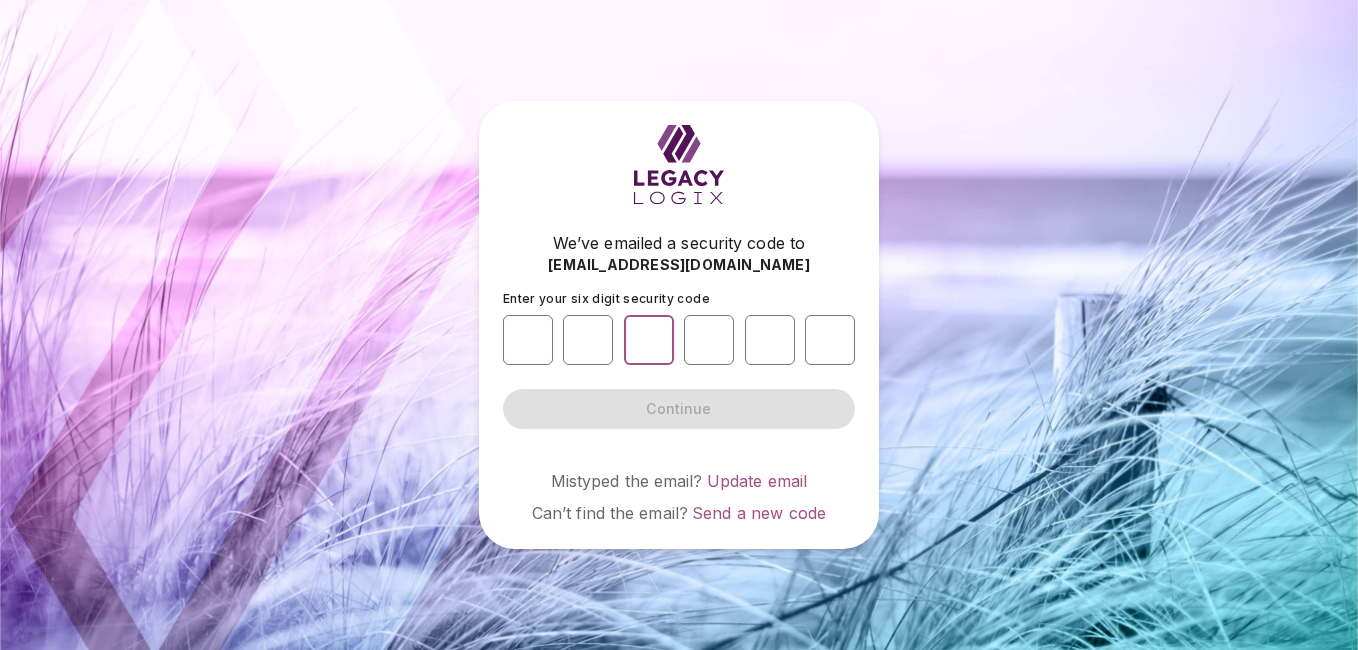 type on "*" 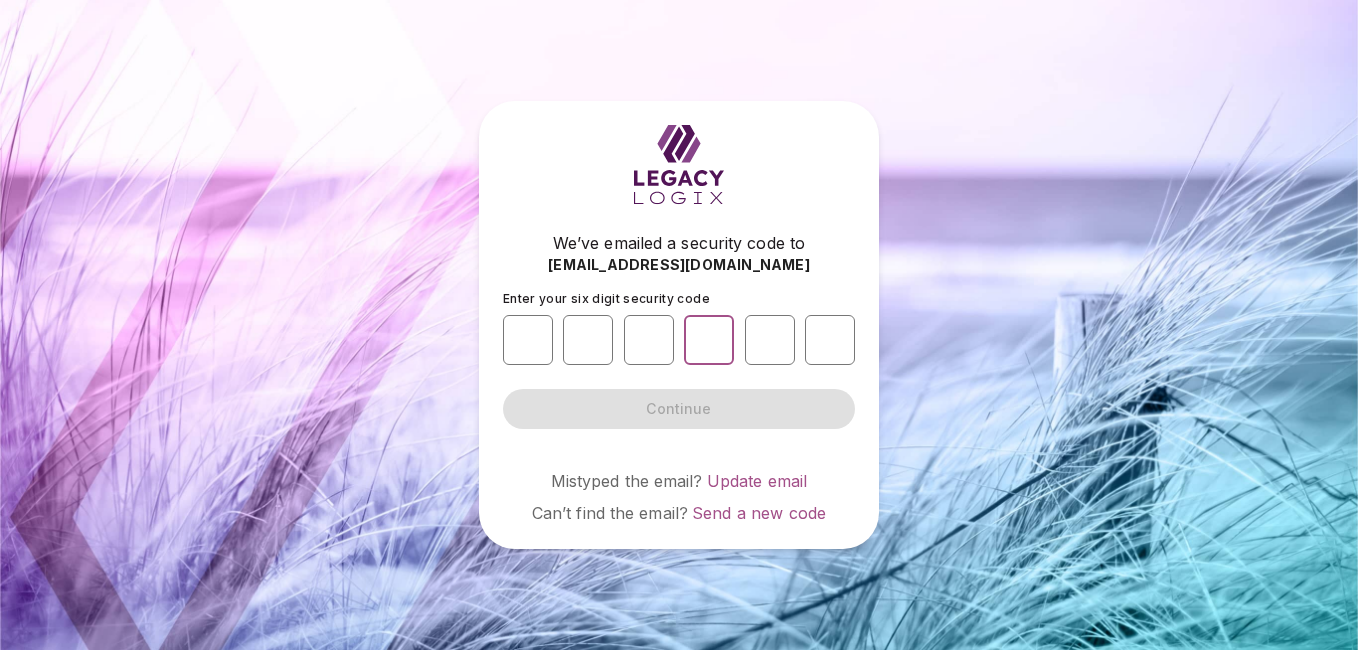 type on "*" 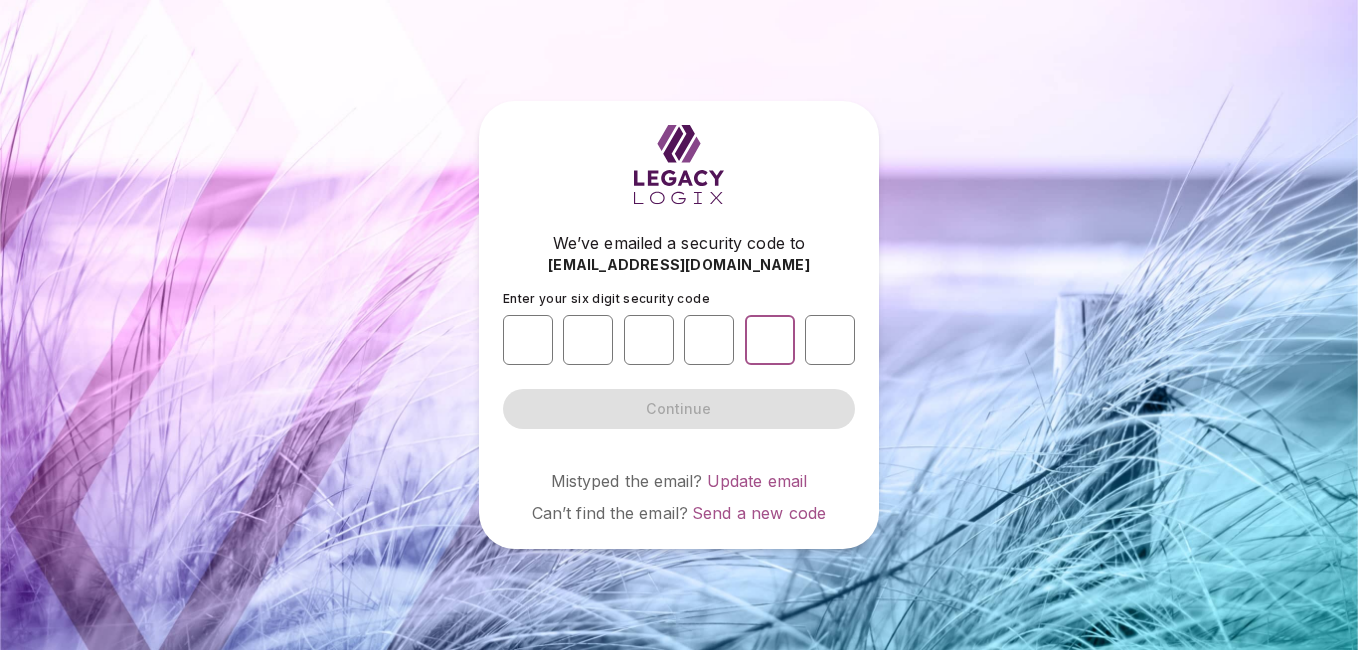 type on "*" 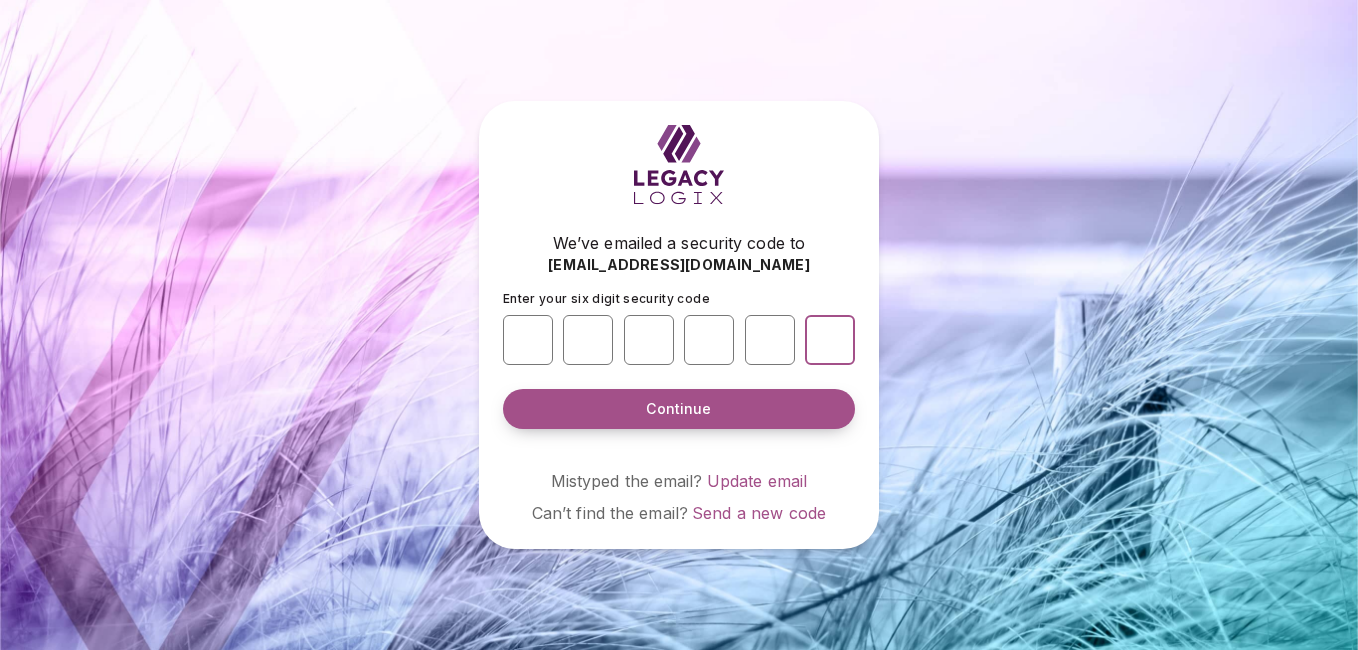 type on "*" 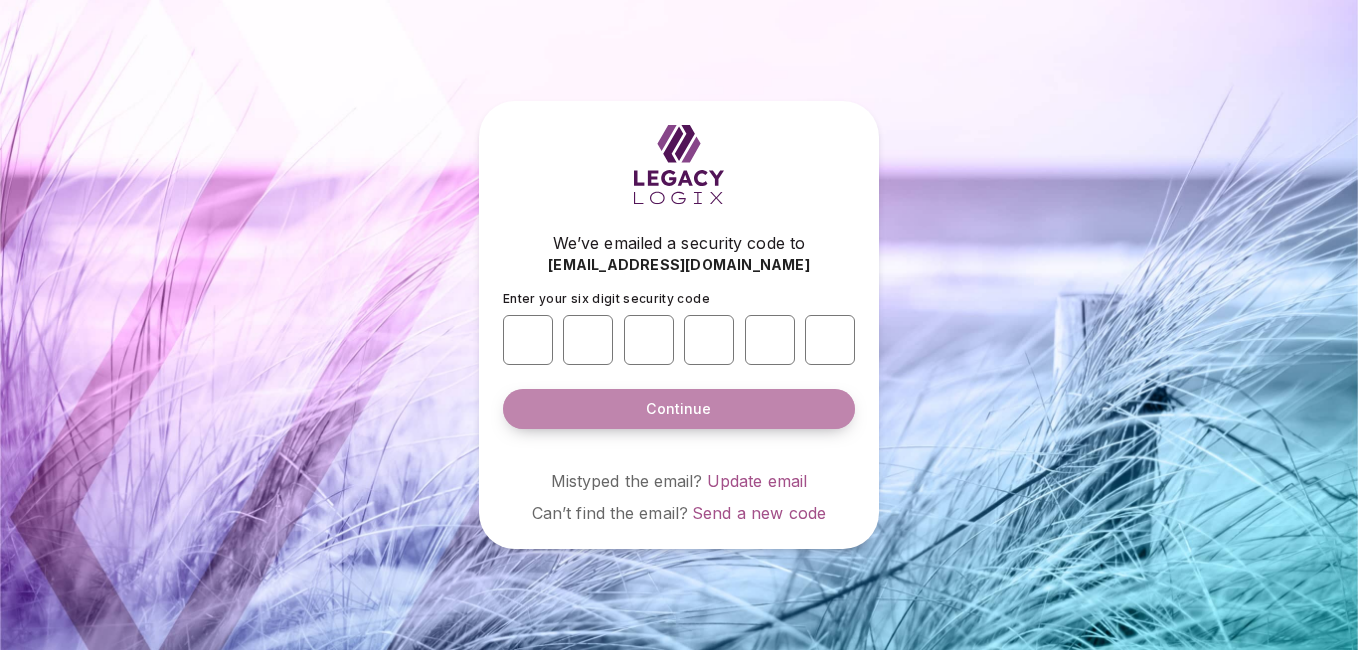 click on "Continue" at bounding box center [679, 409] 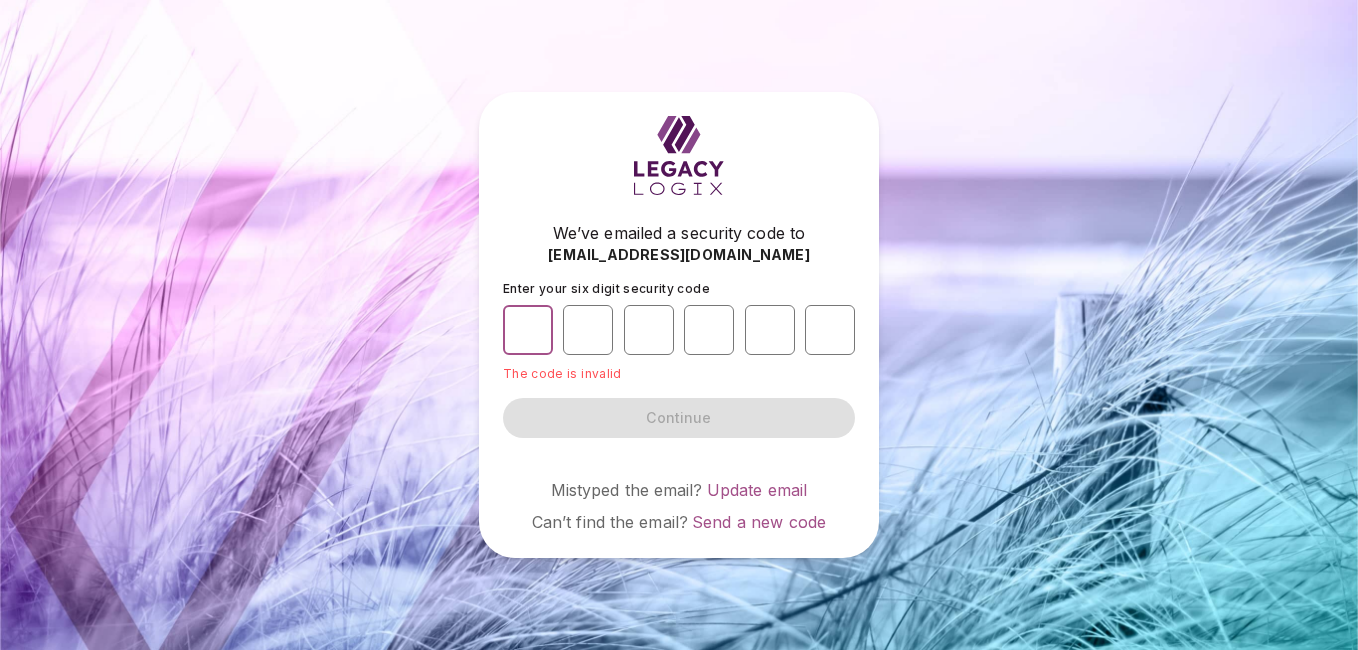 click on "*" at bounding box center (528, 330) 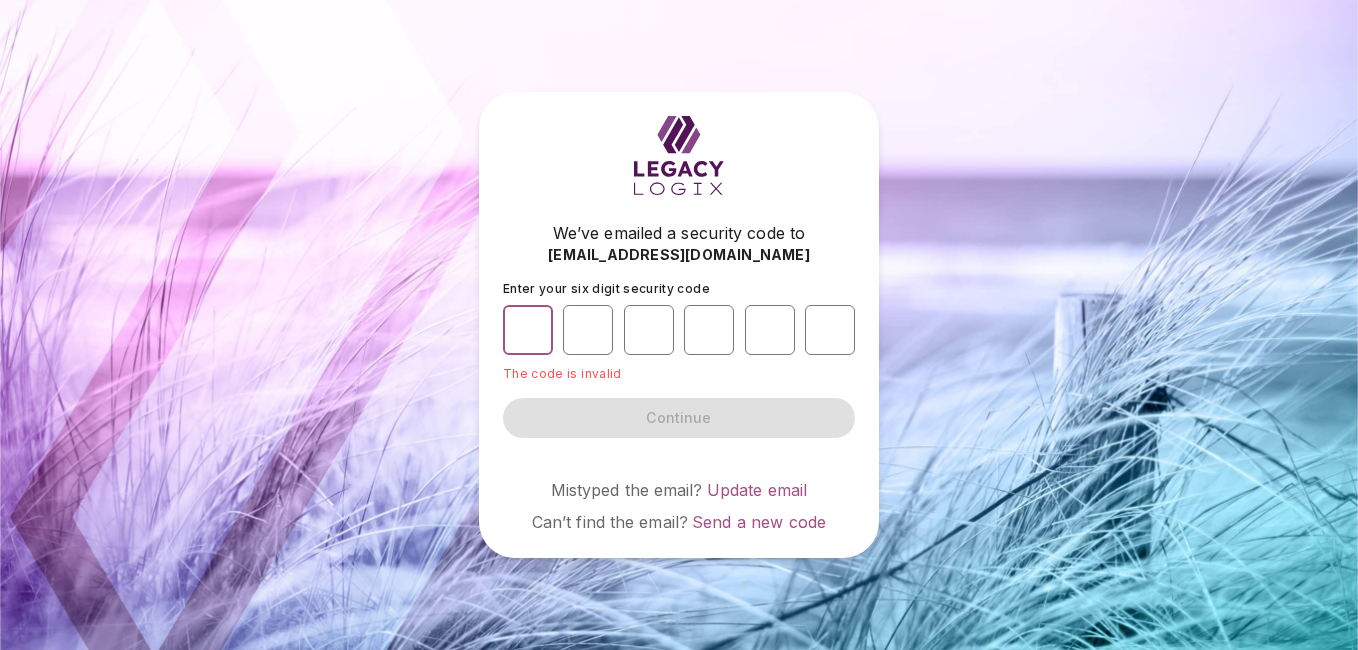 type on "*" 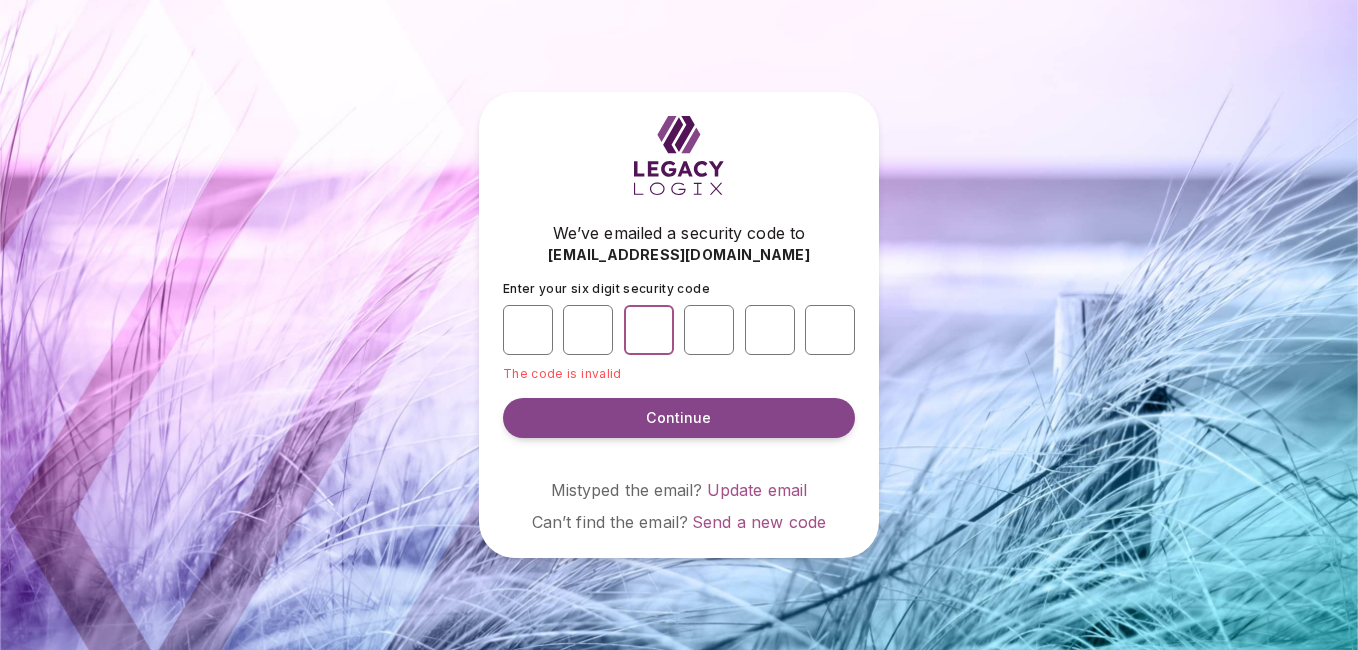 type on "*" 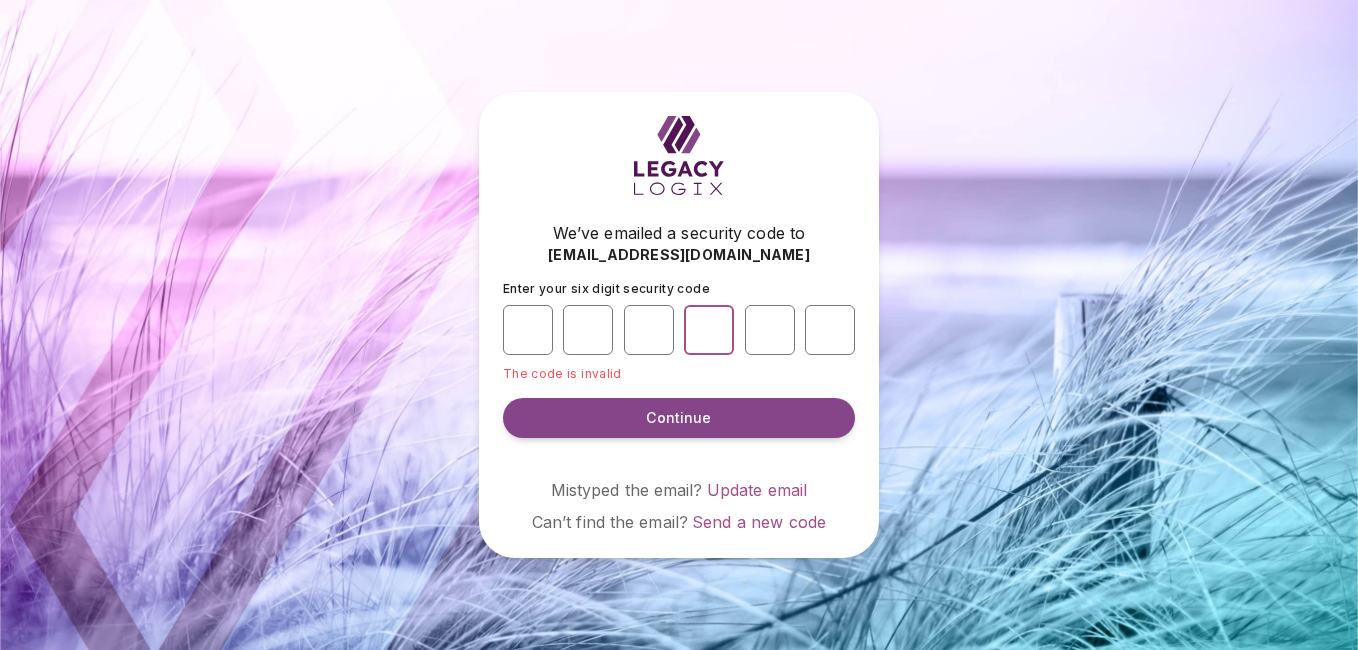 type on "*" 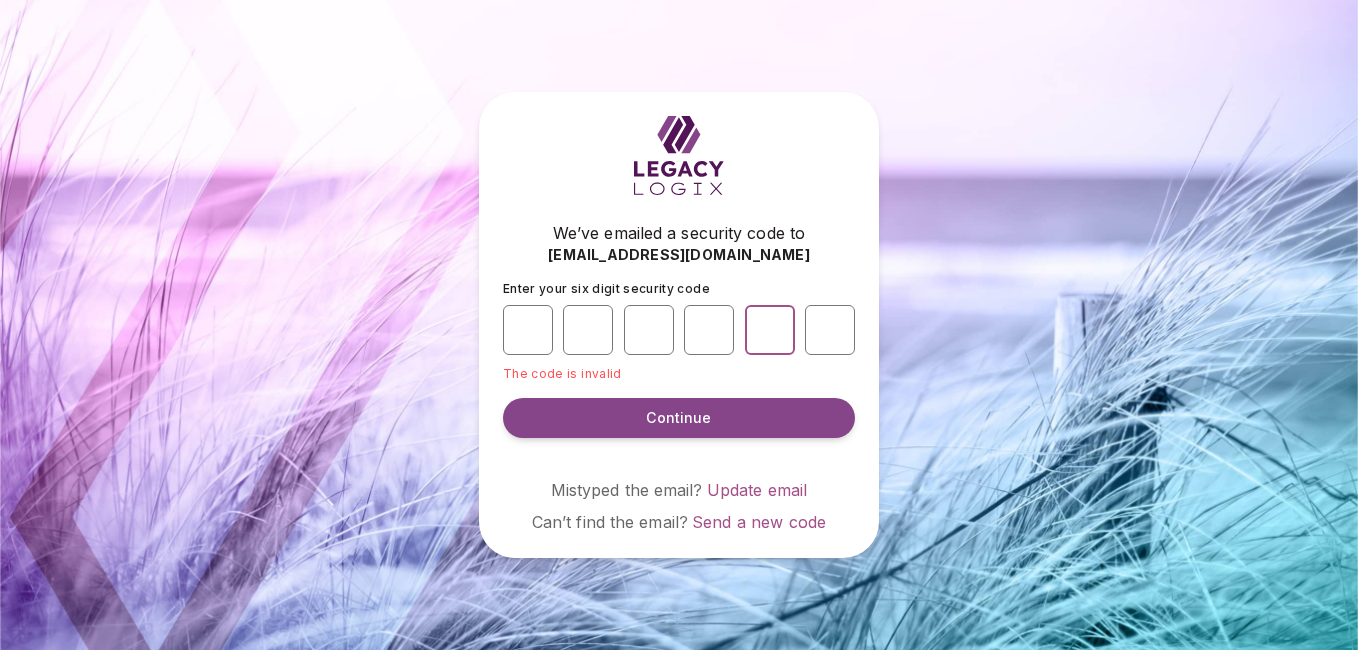 type on "*" 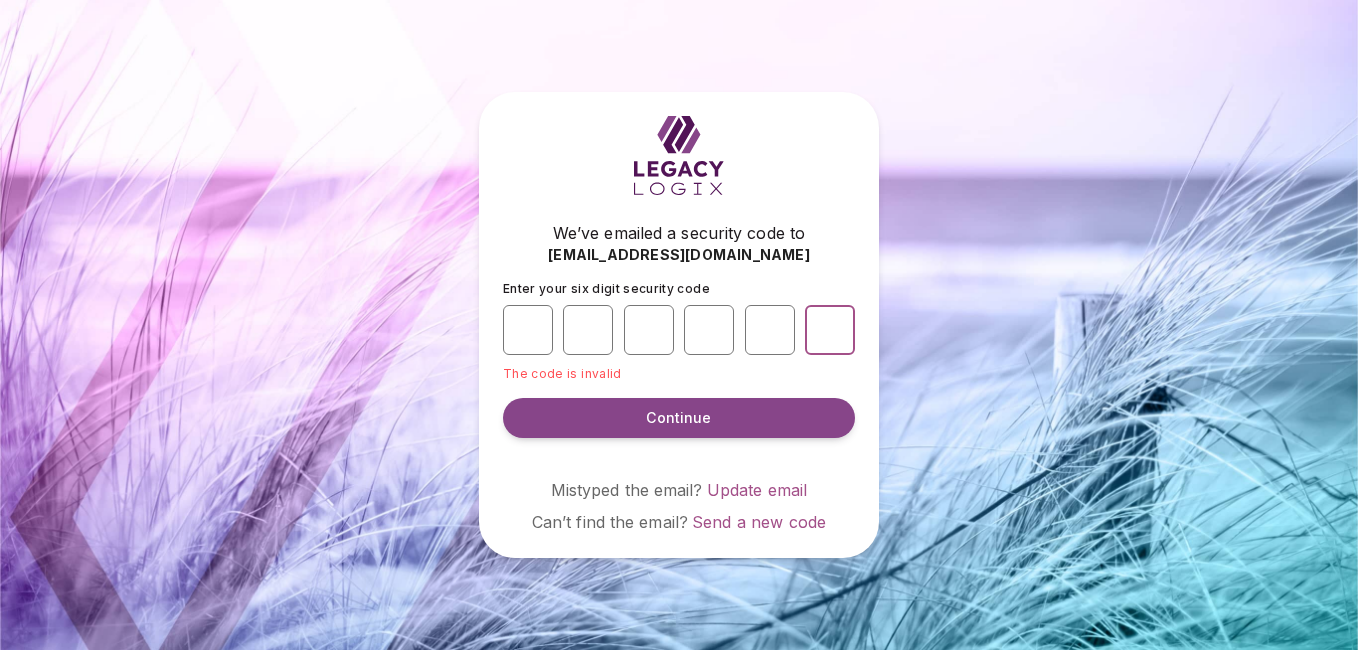 type on "*" 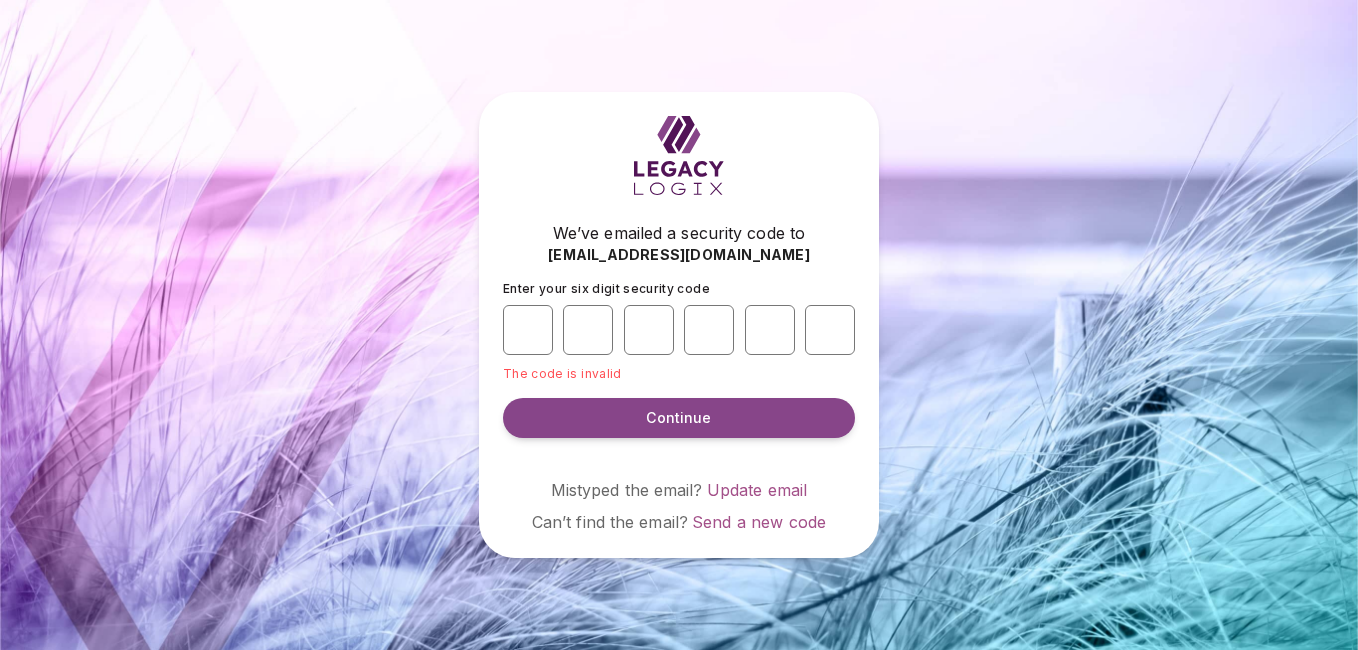 type on "*" 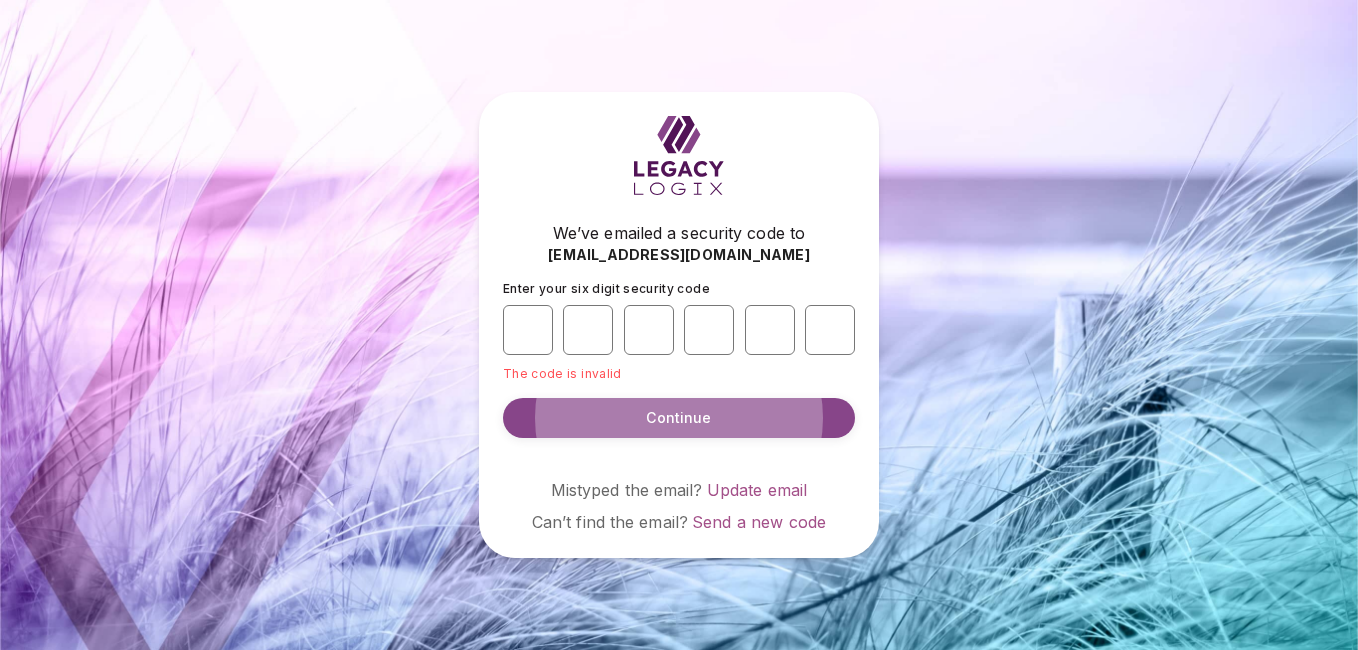 type 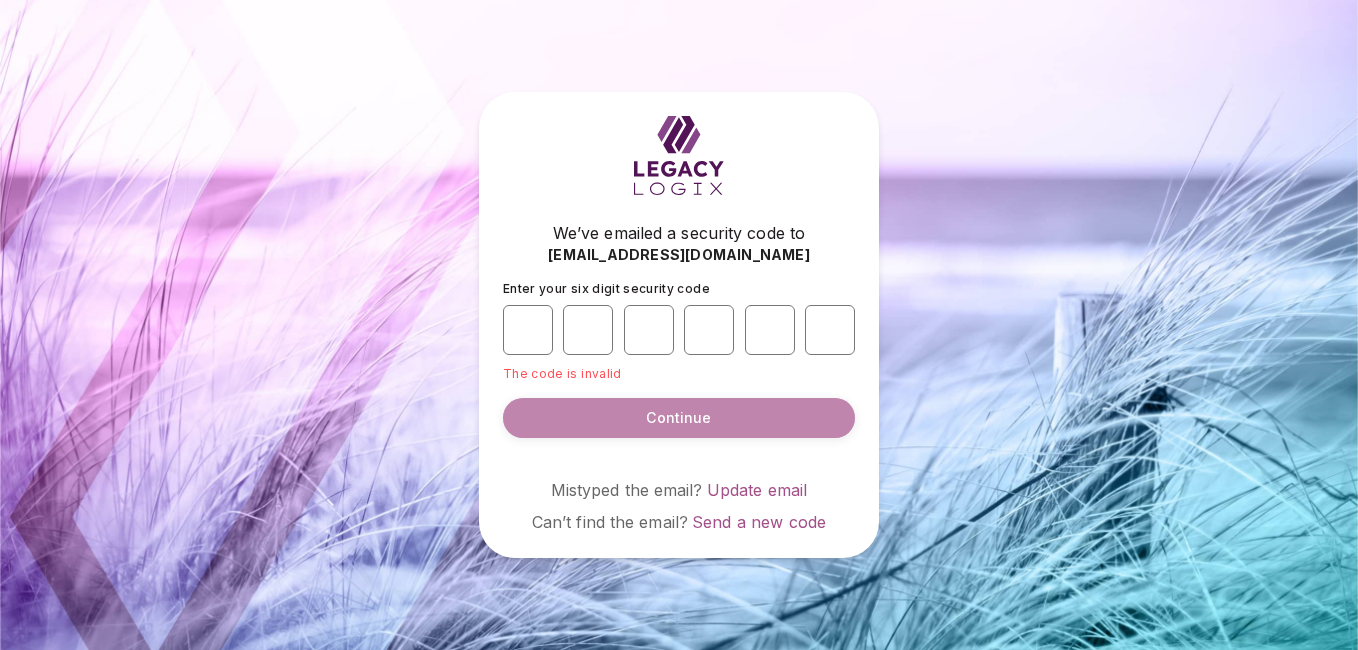 click on "Continue" at bounding box center (679, 418) 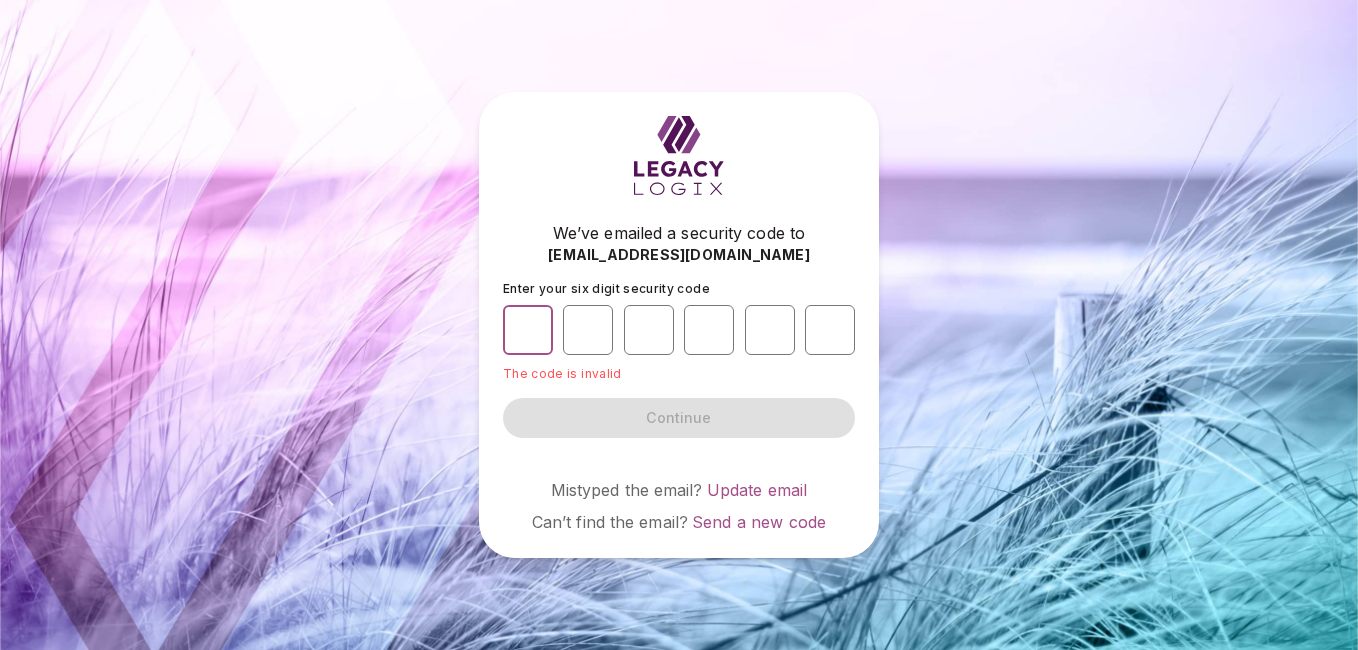 click on "*" at bounding box center [528, 330] 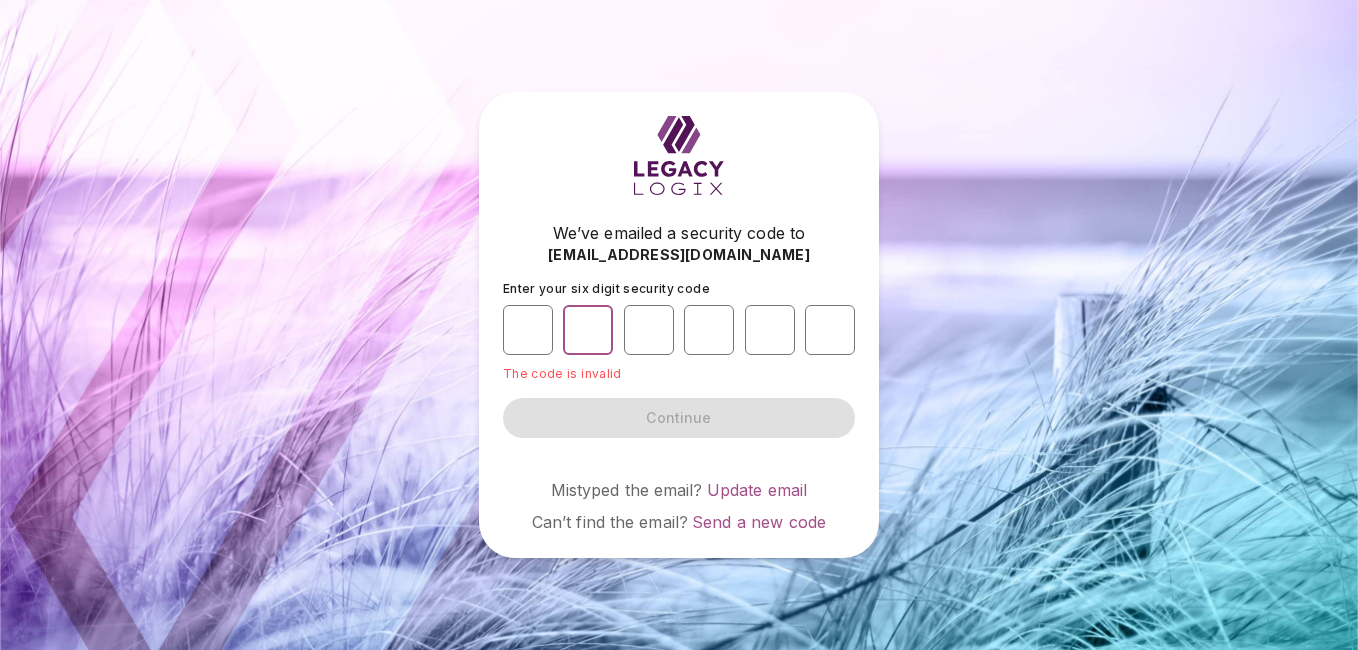 type on "*" 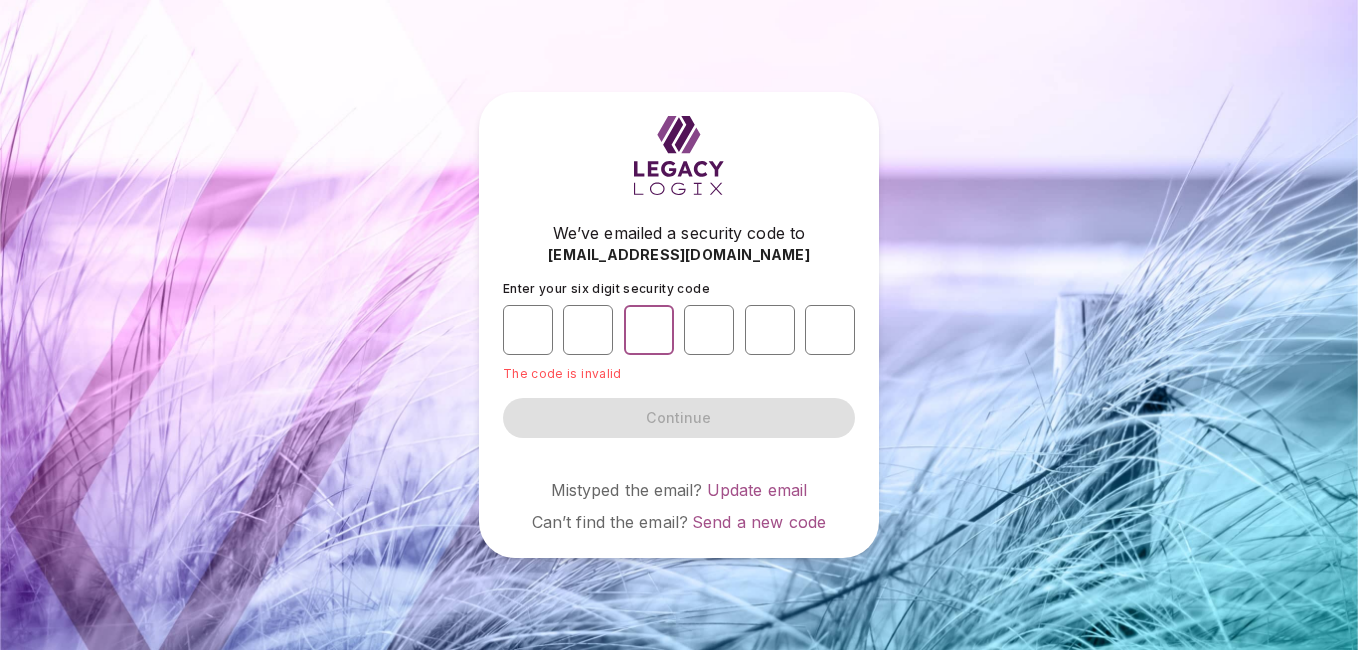 type on "*" 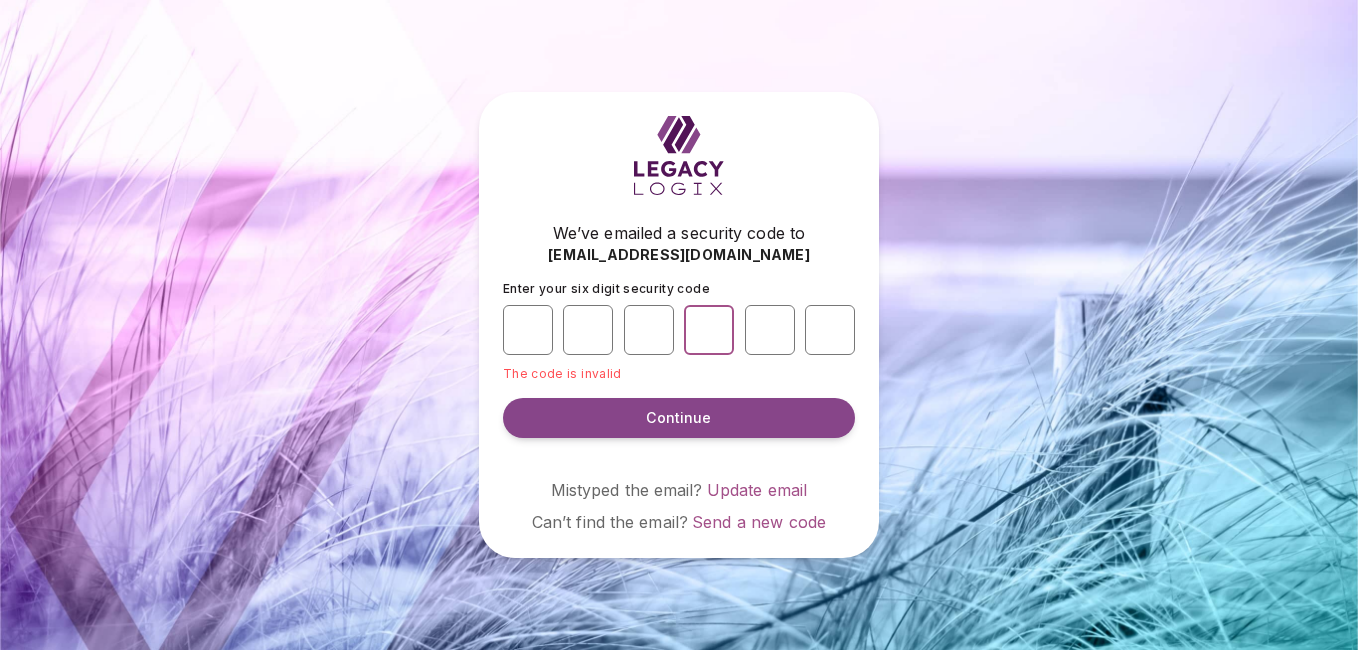 type on "*" 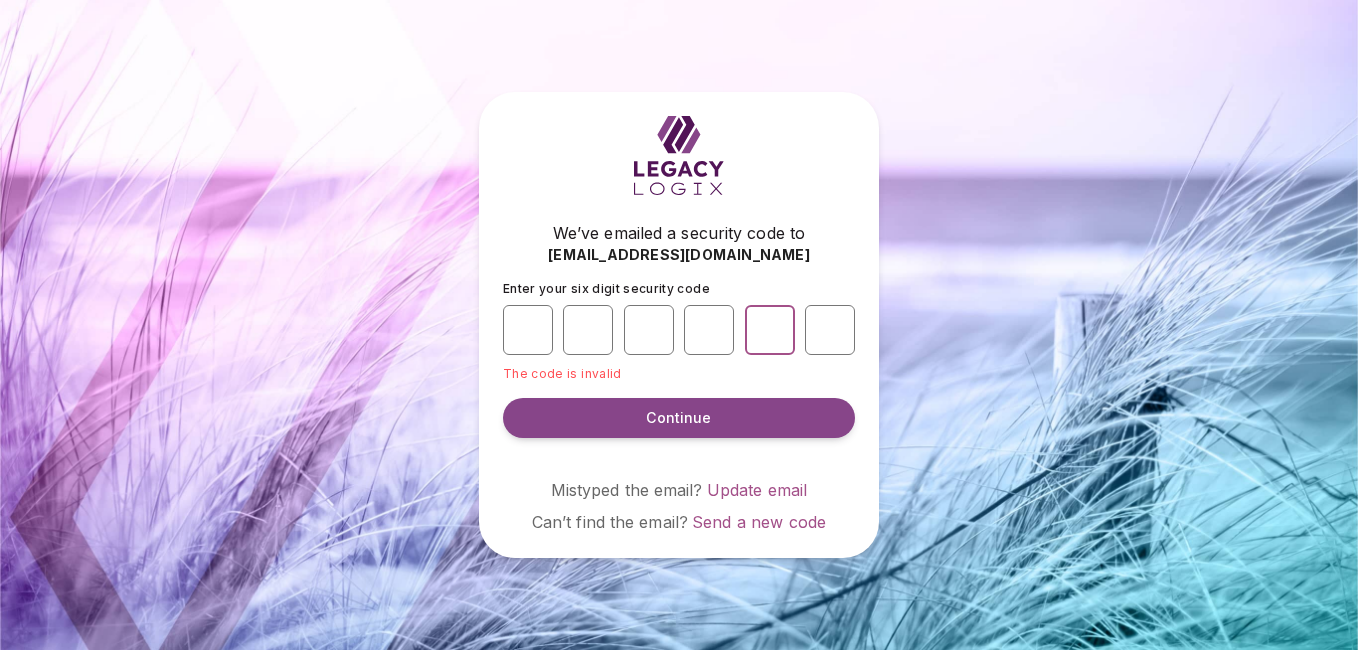 type on "*" 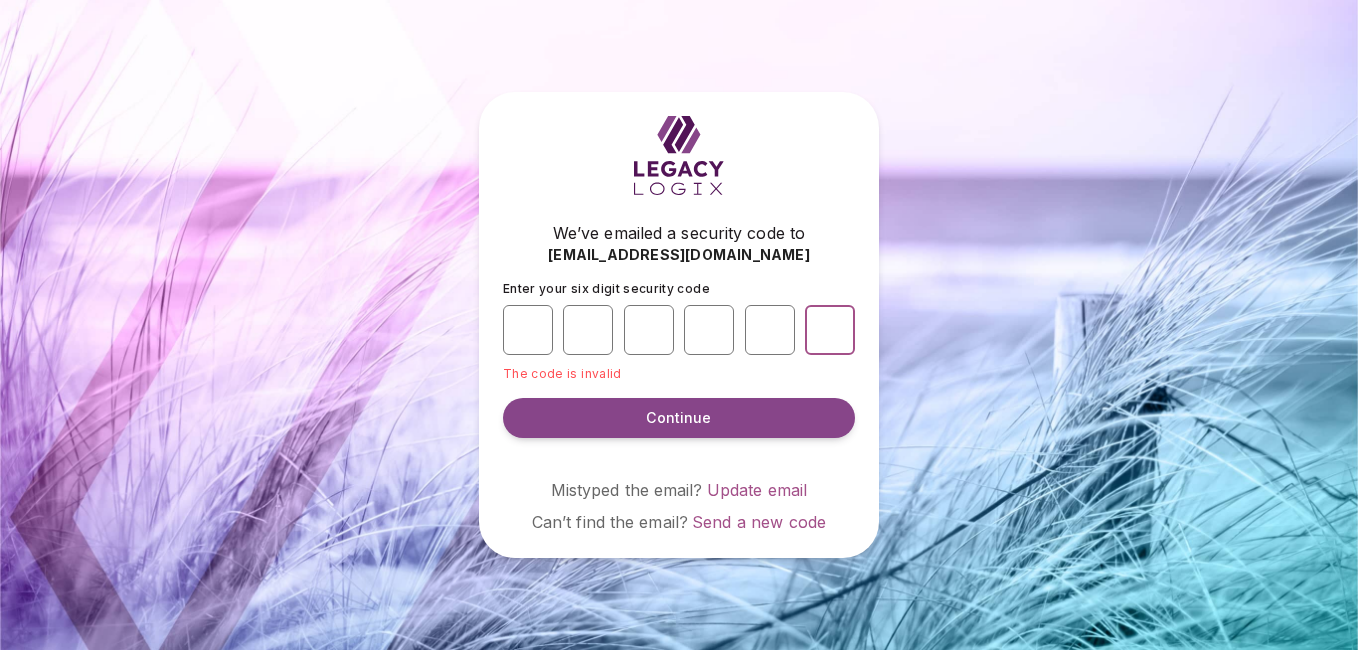 type on "*" 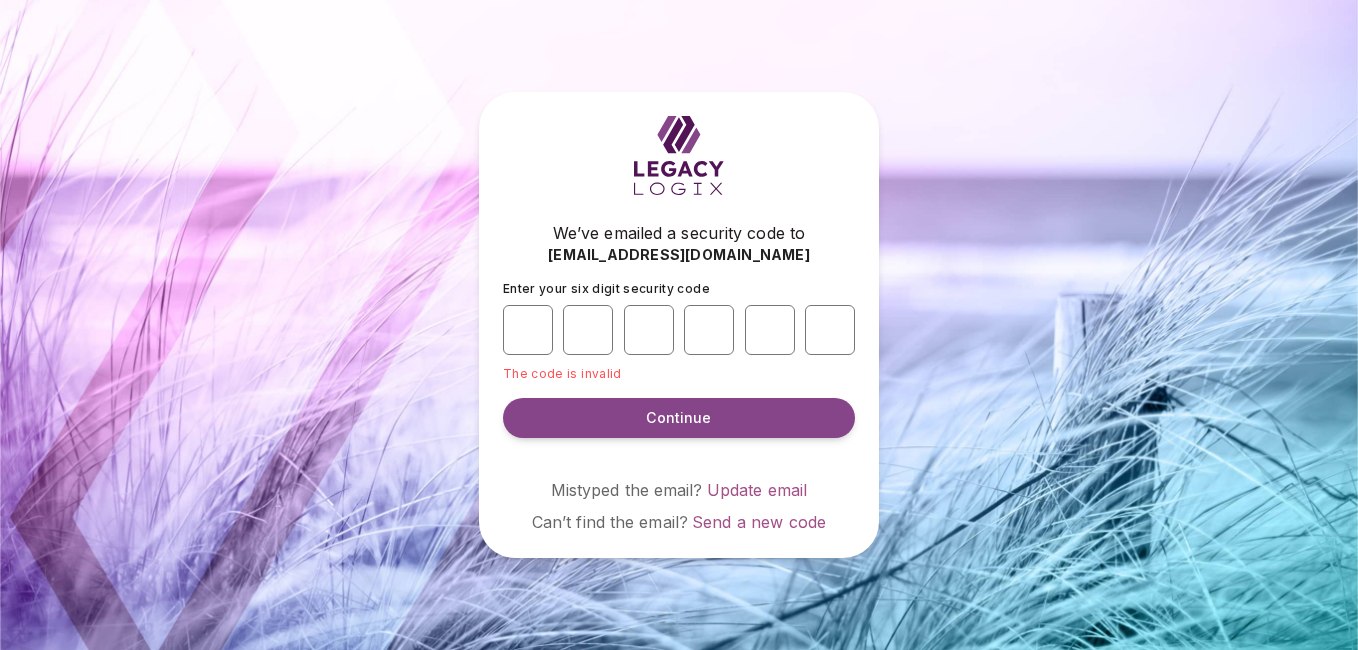 type on "*" 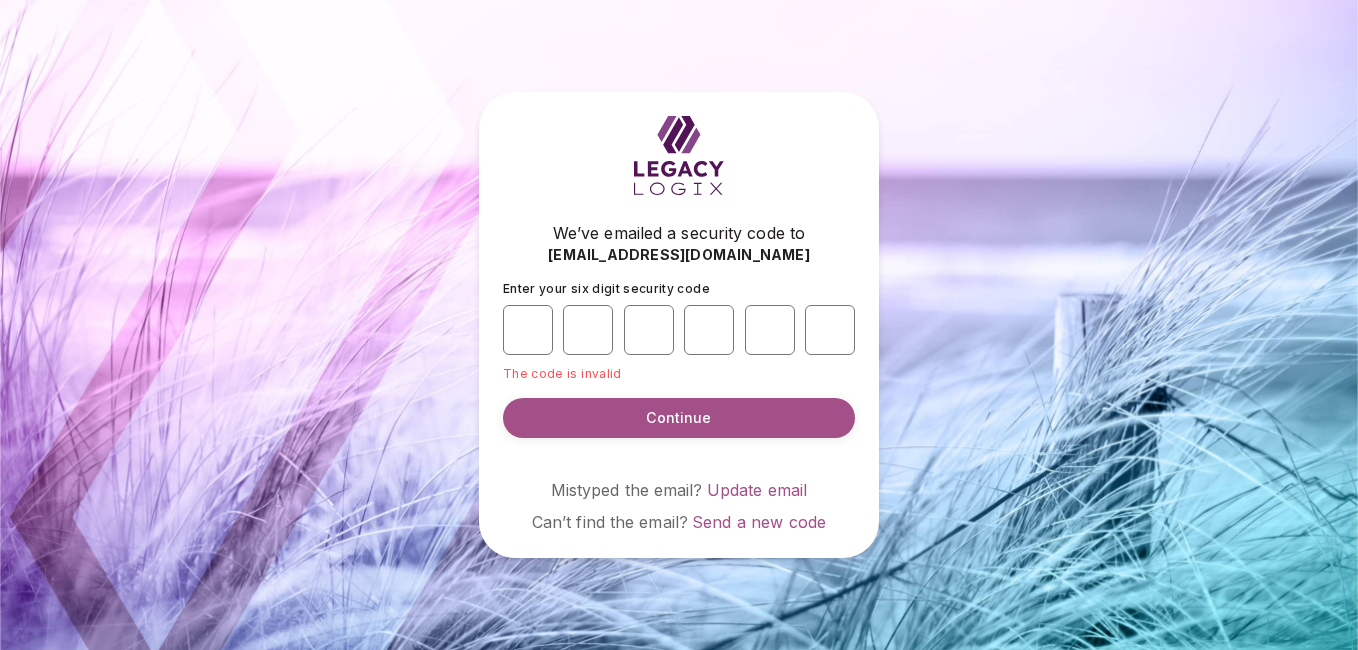 click on "Continue" at bounding box center [678, 418] 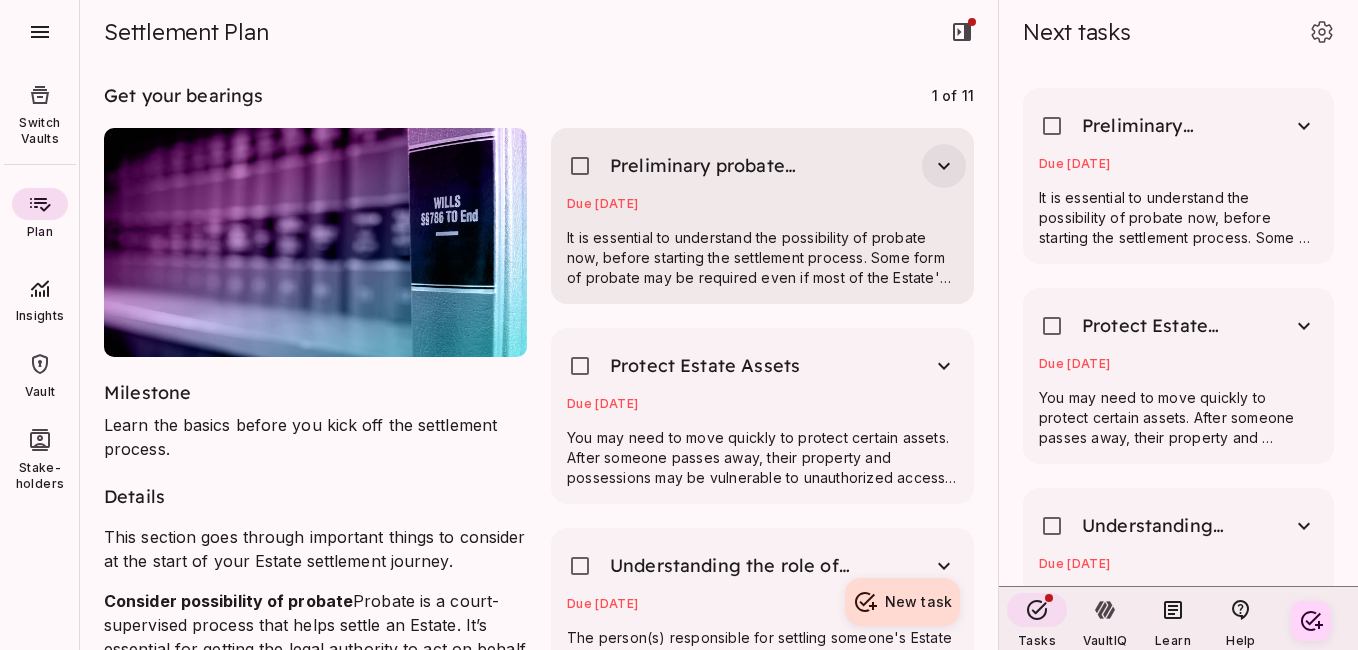 click 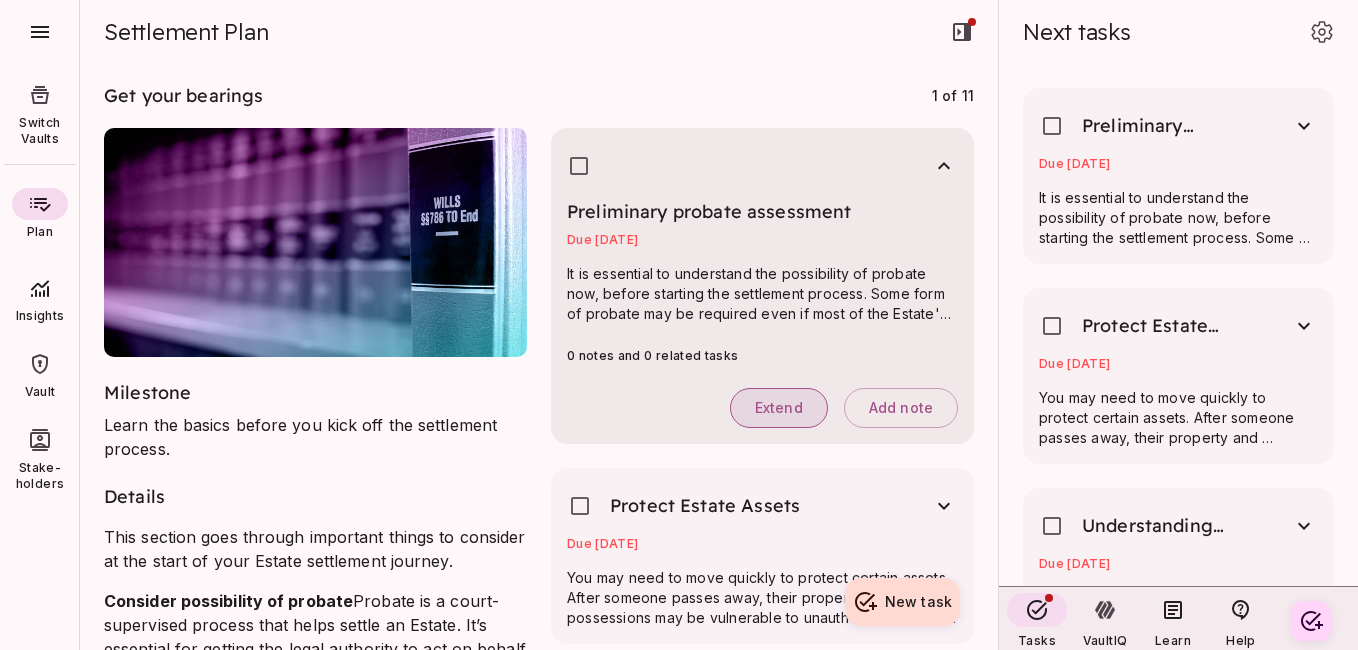 click on "Extend" at bounding box center [779, 408] 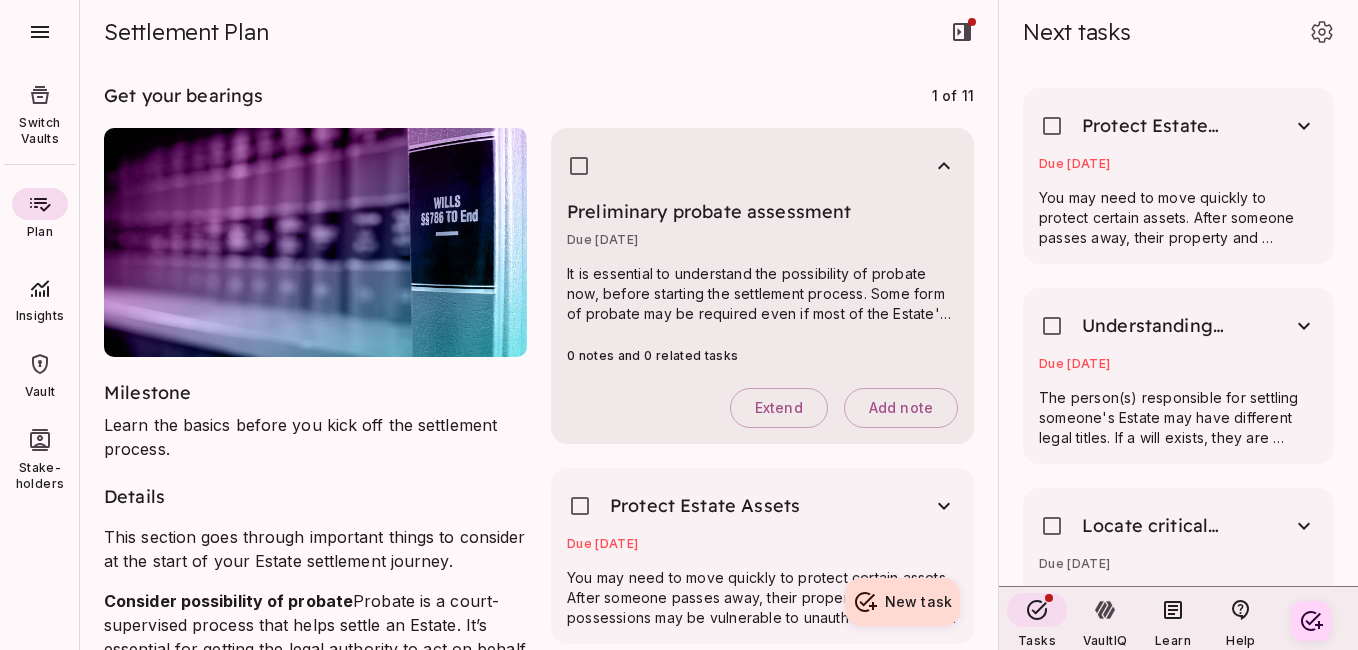 click on "Preliminary probate assessment Due [DATE] It is essential to understand the possibility of probate now, before starting the settlement process. Some form of probate may be required even if most of the Estate's assets are held in a trust. A bit of context [DATE] will help orient you for when it’s time to get started.
ACTION
Choose one of these options to get an early perspective on probate and how it could affect your settlement.
Perform a self-assessment.  Read this article to  understand and self-assess this Estate's likely need for probate .
Schedule a 15-minute Probate Assessment with a Legacy Logix Settlement Advisor.  Click to  schedule time  with a Legacy Logix Settlement Advisor who will talk you through the factors that drive probate and will provide you with a written probate analysis.  The first consultation is free for all Legacy Logix accounts.
Consult with a probate attorney.  Here are a couple of articles on  when you need to get a lawyer involved , and  . Extend Add note" at bounding box center [762, 312] 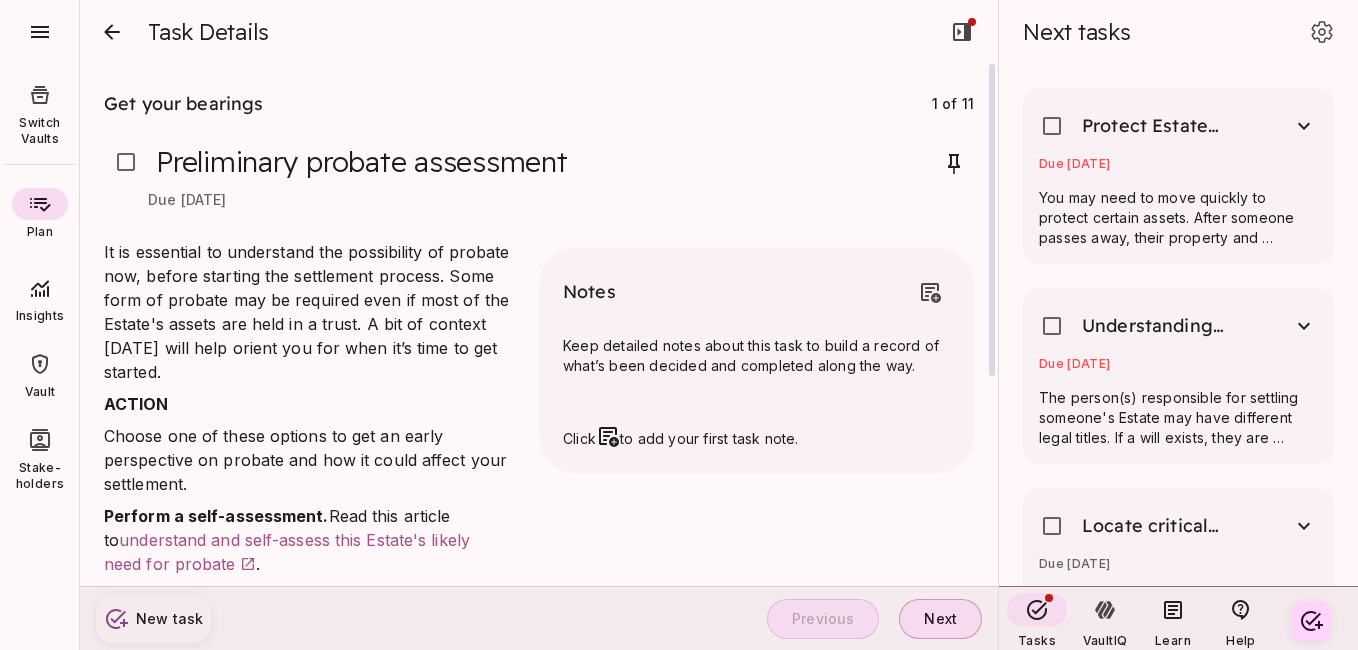 scroll, scrollTop: 200, scrollLeft: 0, axis: vertical 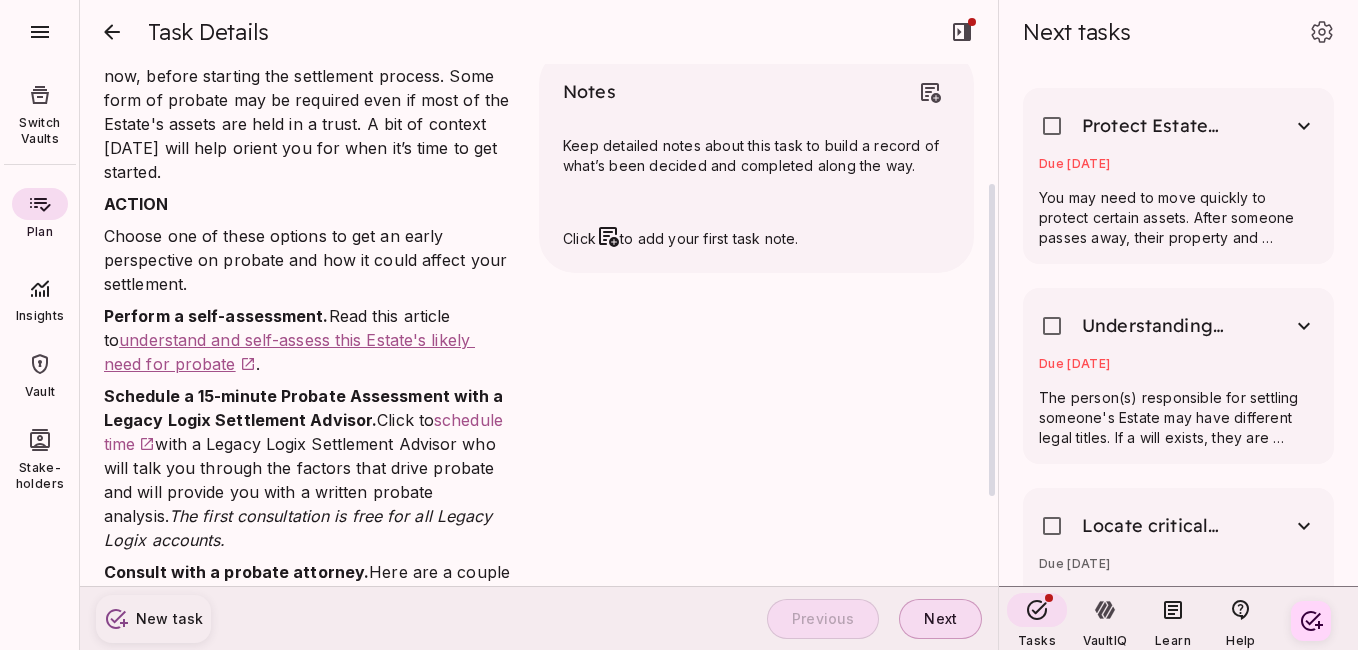 click on "understand and self-assess this Estate's likely need for probate" at bounding box center (289, 352) 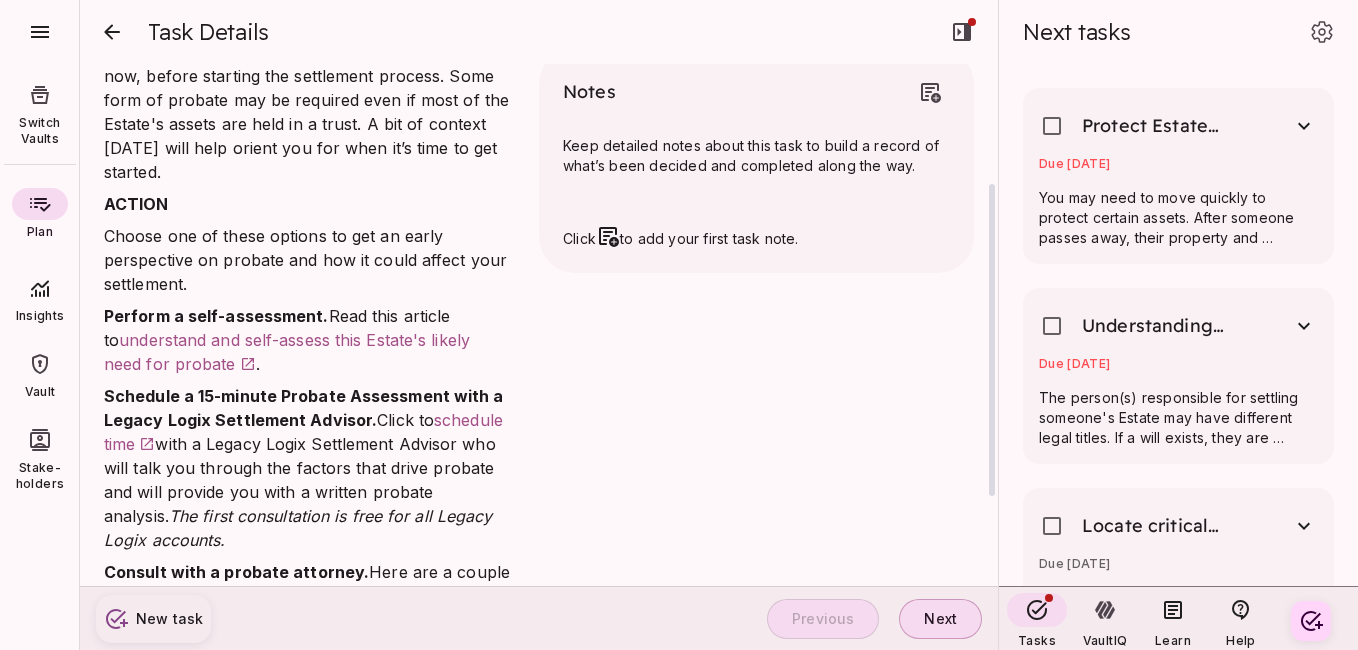 scroll, scrollTop: 0, scrollLeft: 0, axis: both 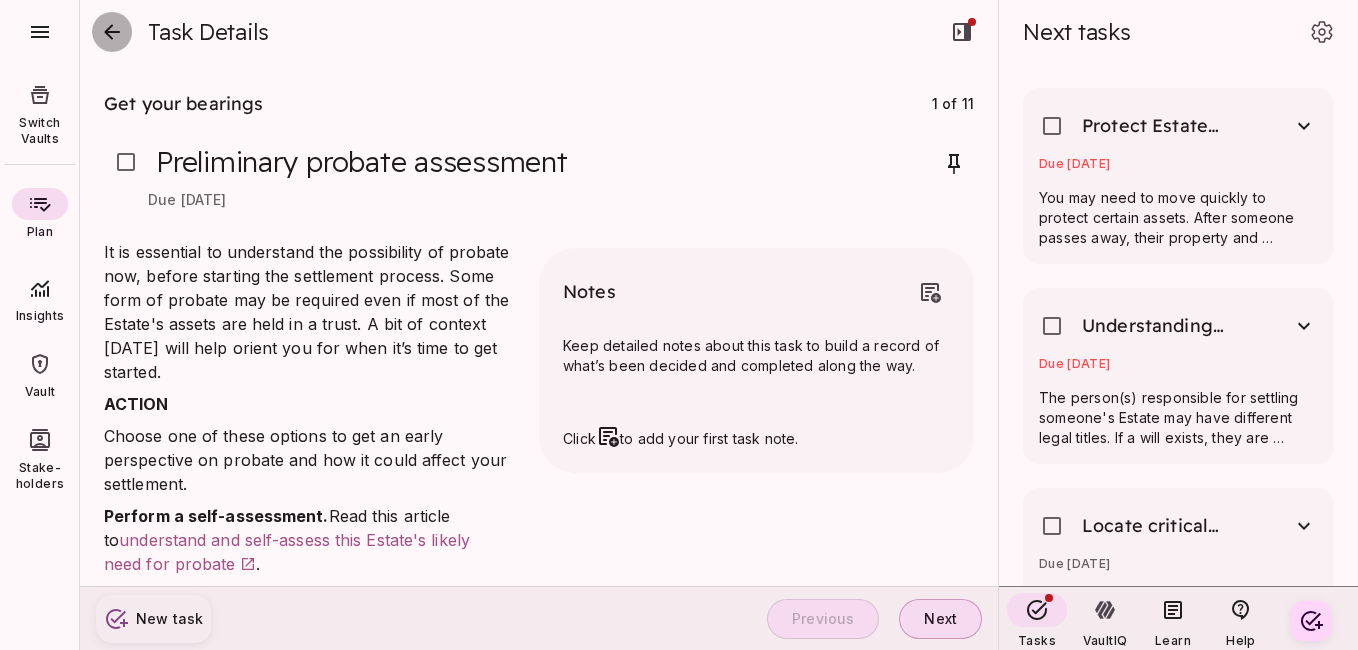 click 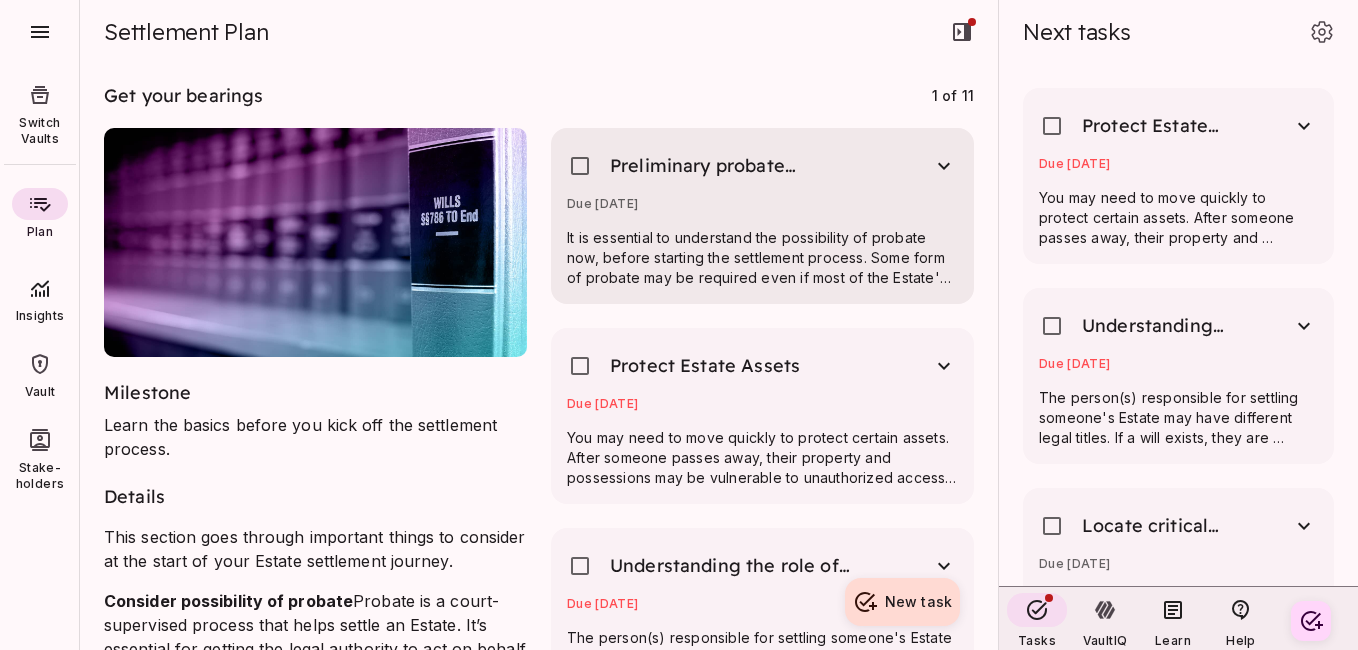 click on "Due [DATE]" at bounding box center (762, 208) 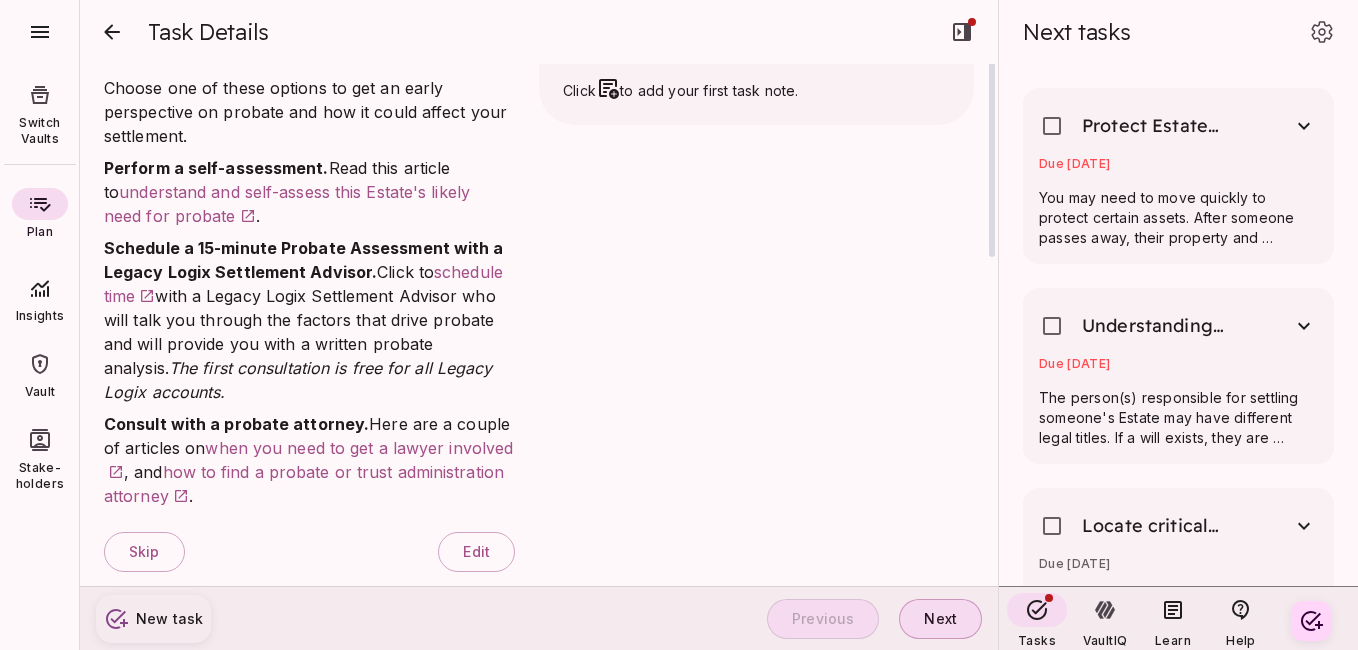 scroll, scrollTop: 0, scrollLeft: 0, axis: both 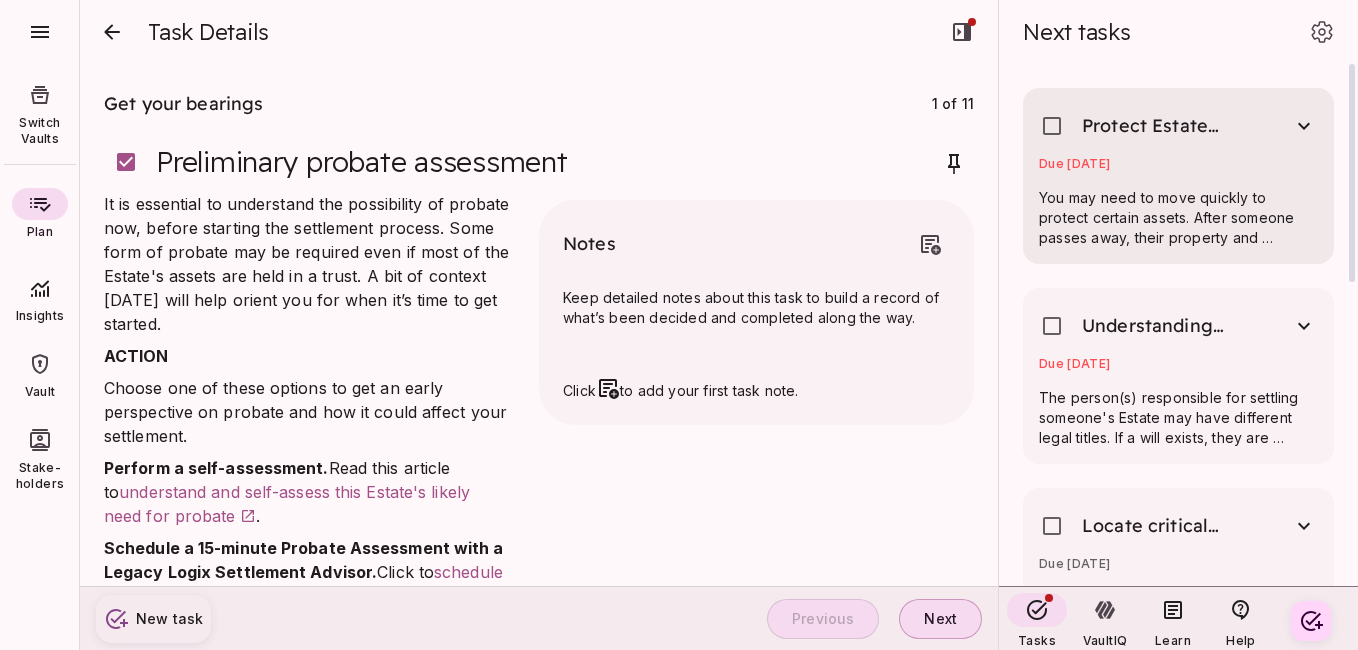 click on "Protect Estate Assets" at bounding box center [1134, 126] 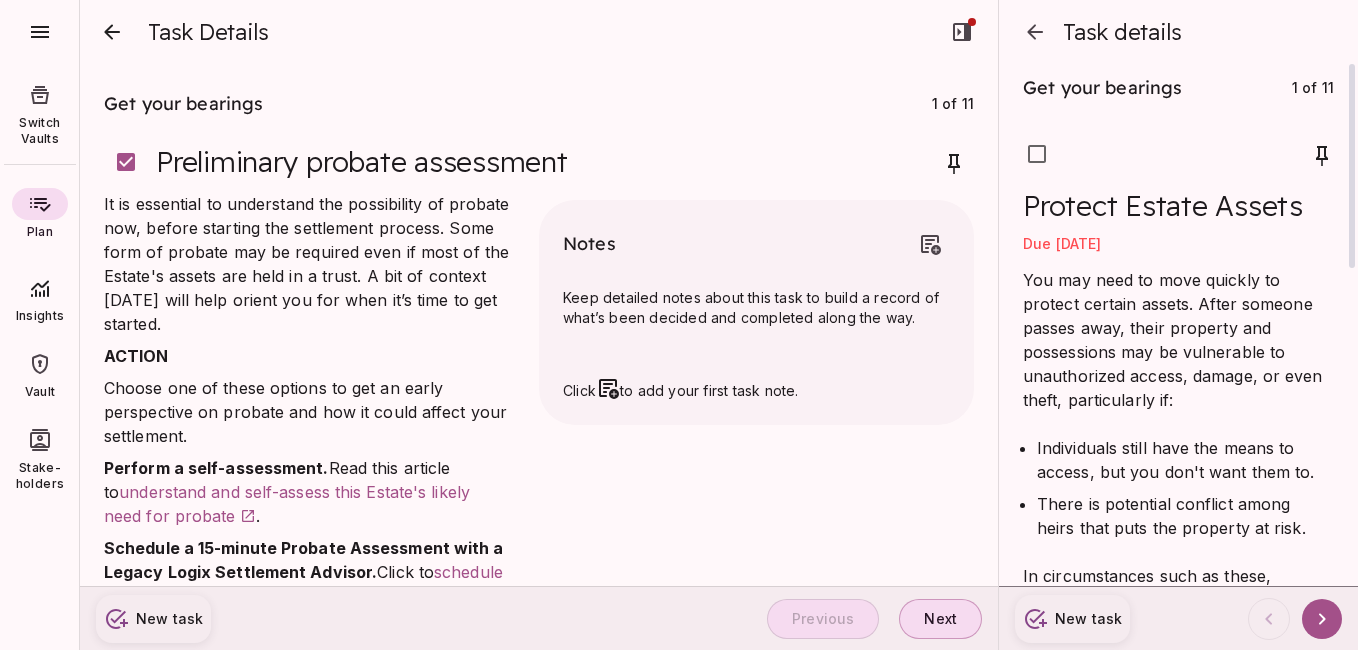 scroll, scrollTop: 300, scrollLeft: 0, axis: vertical 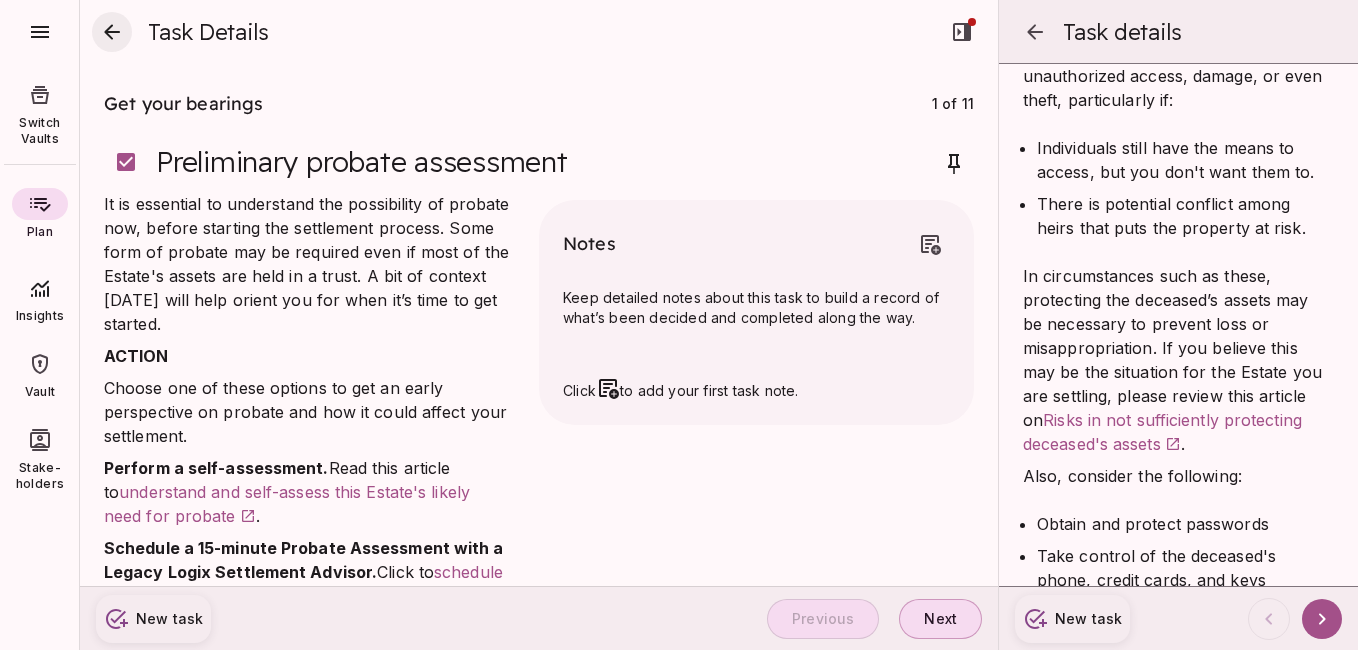 click at bounding box center (112, 32) 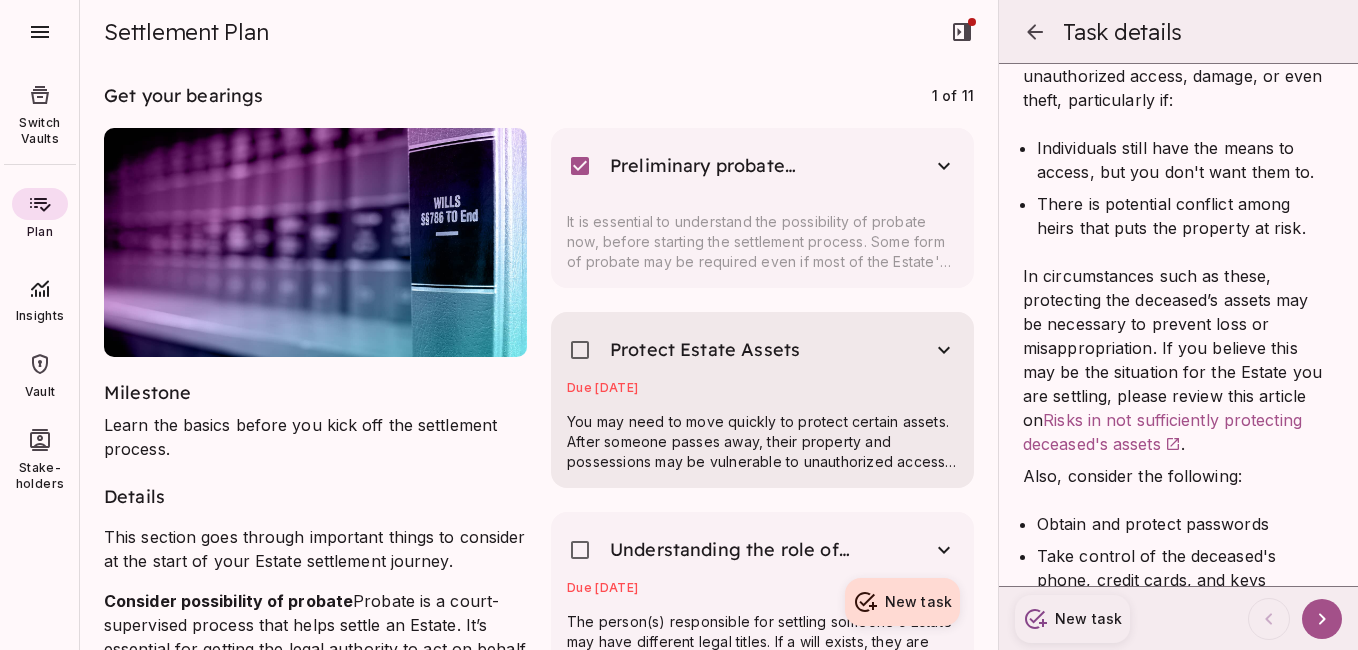 click on "Due [DATE]" at bounding box center [762, 392] 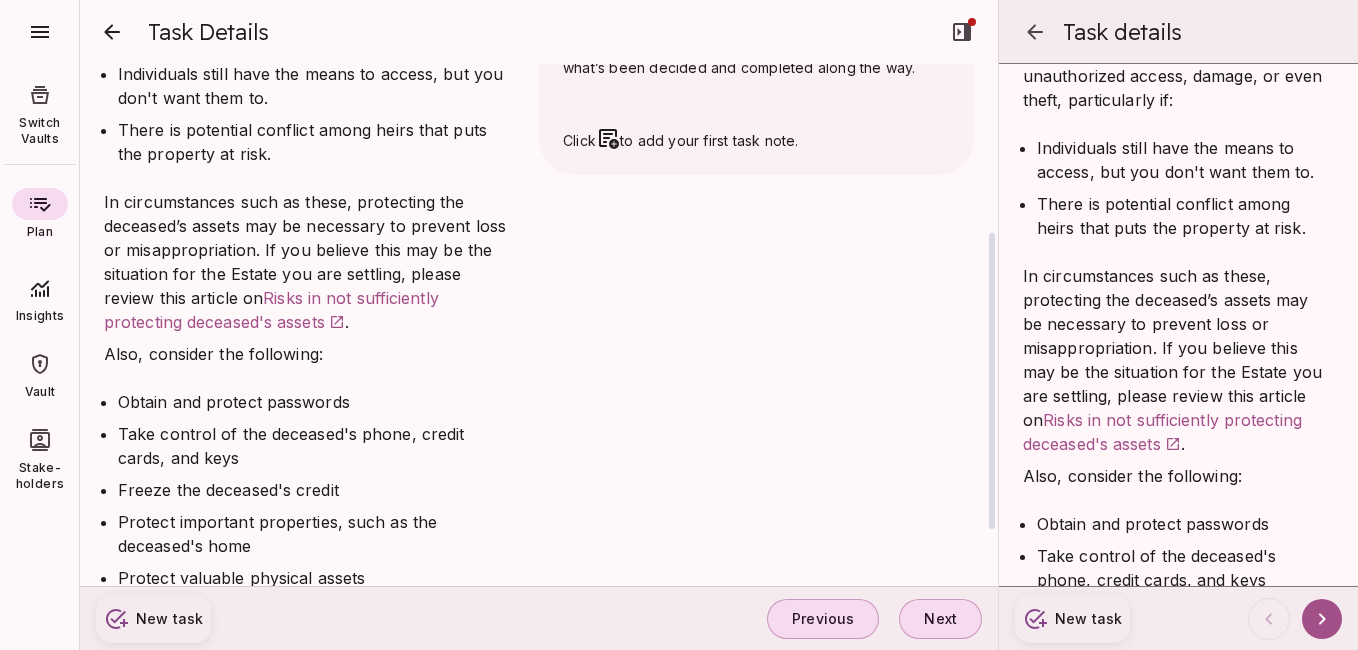 scroll, scrollTop: 398, scrollLeft: 0, axis: vertical 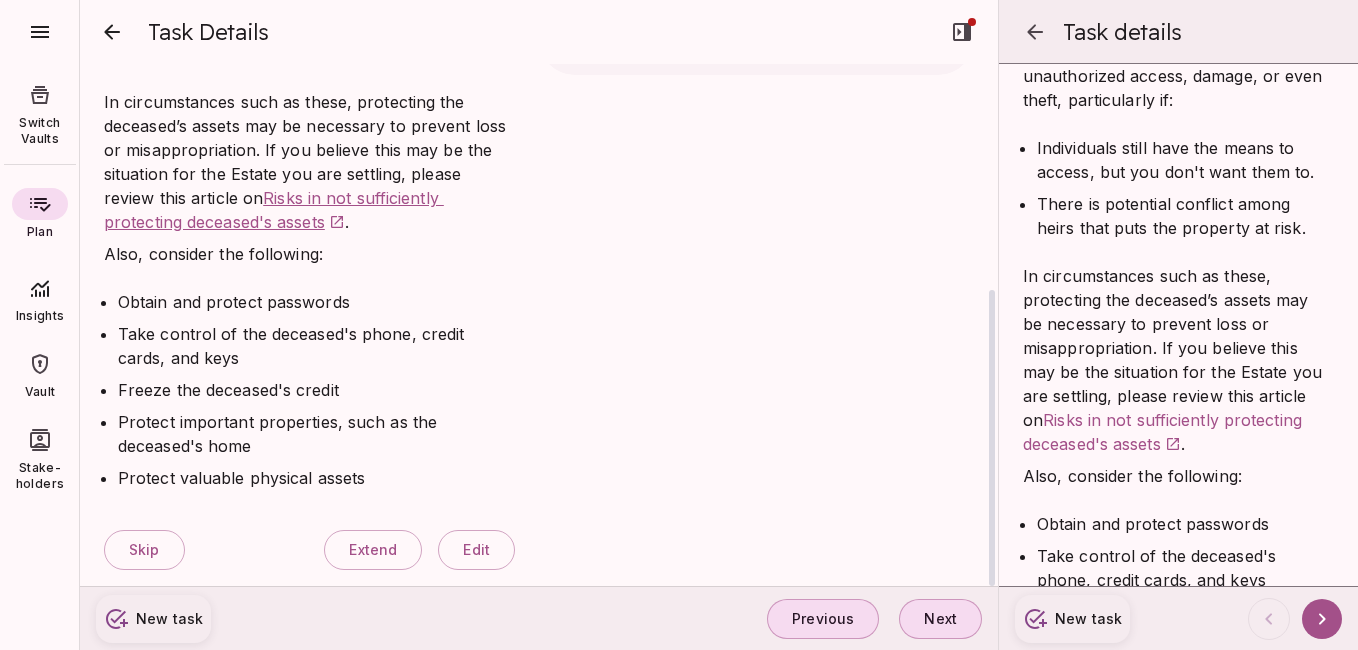 click on "Risks in not sufficiently protecting deceased's assets" at bounding box center (274, 210) 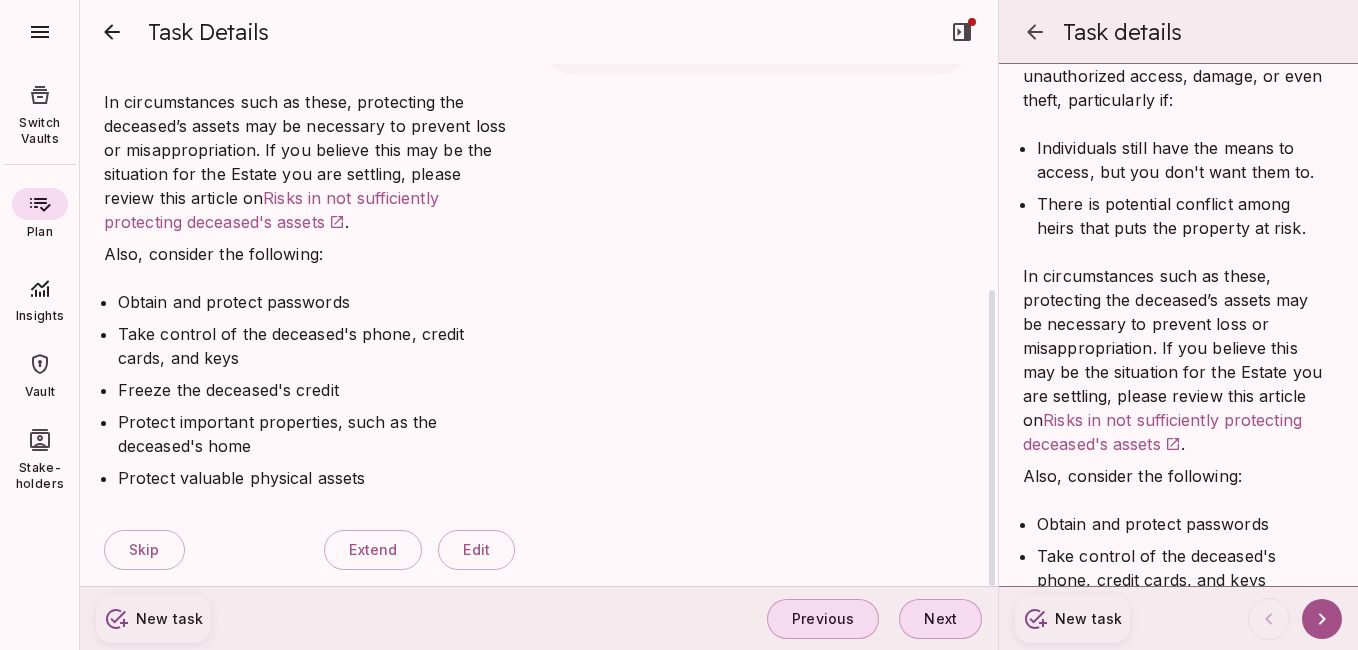 scroll, scrollTop: 0, scrollLeft: 0, axis: both 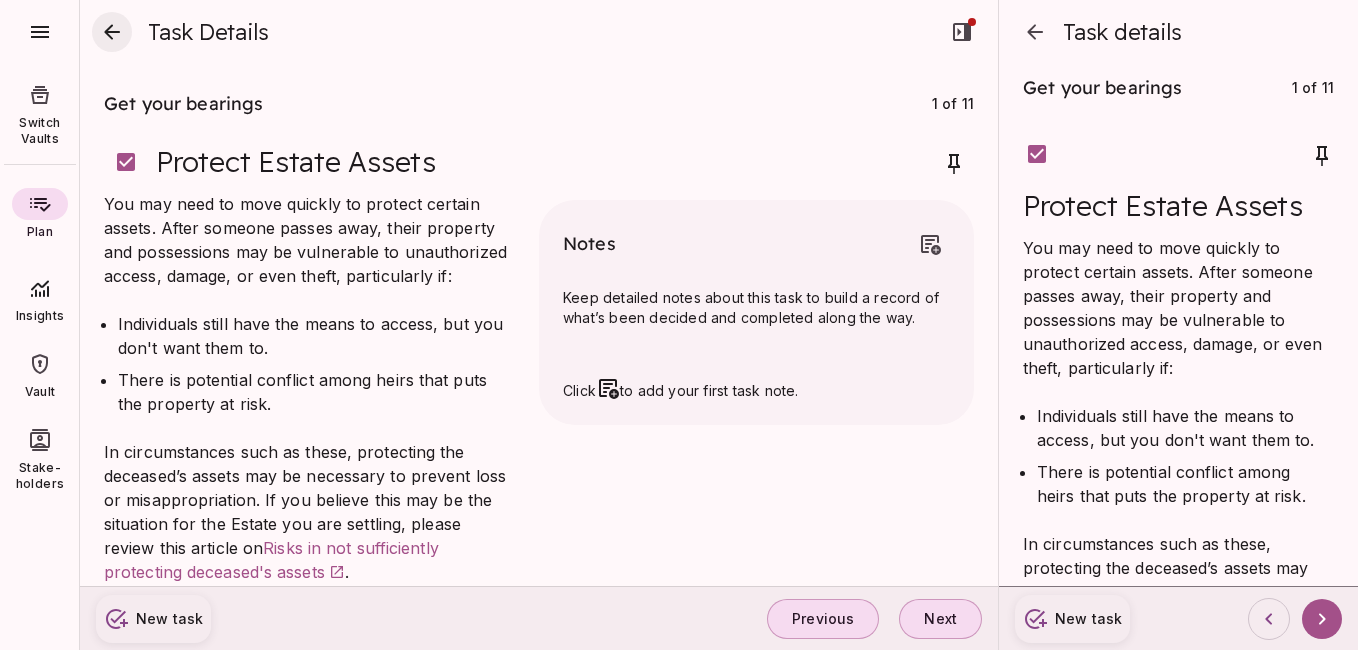 click 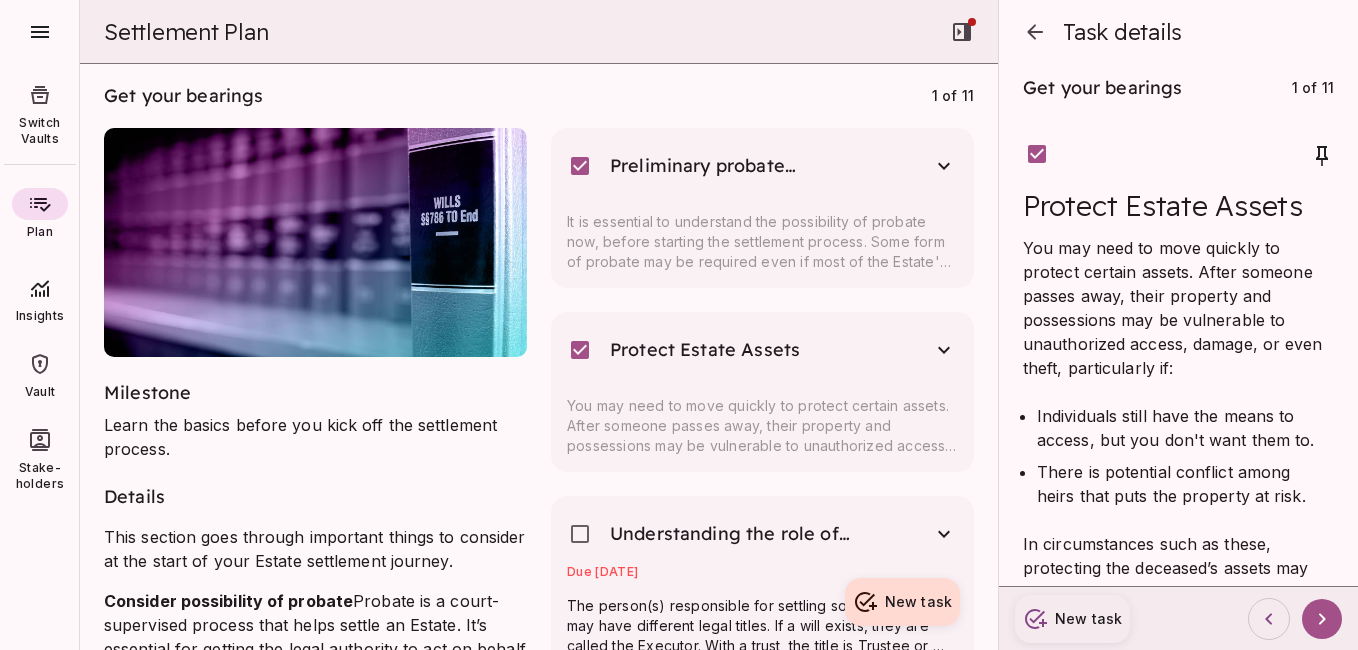 scroll, scrollTop: 200, scrollLeft: 0, axis: vertical 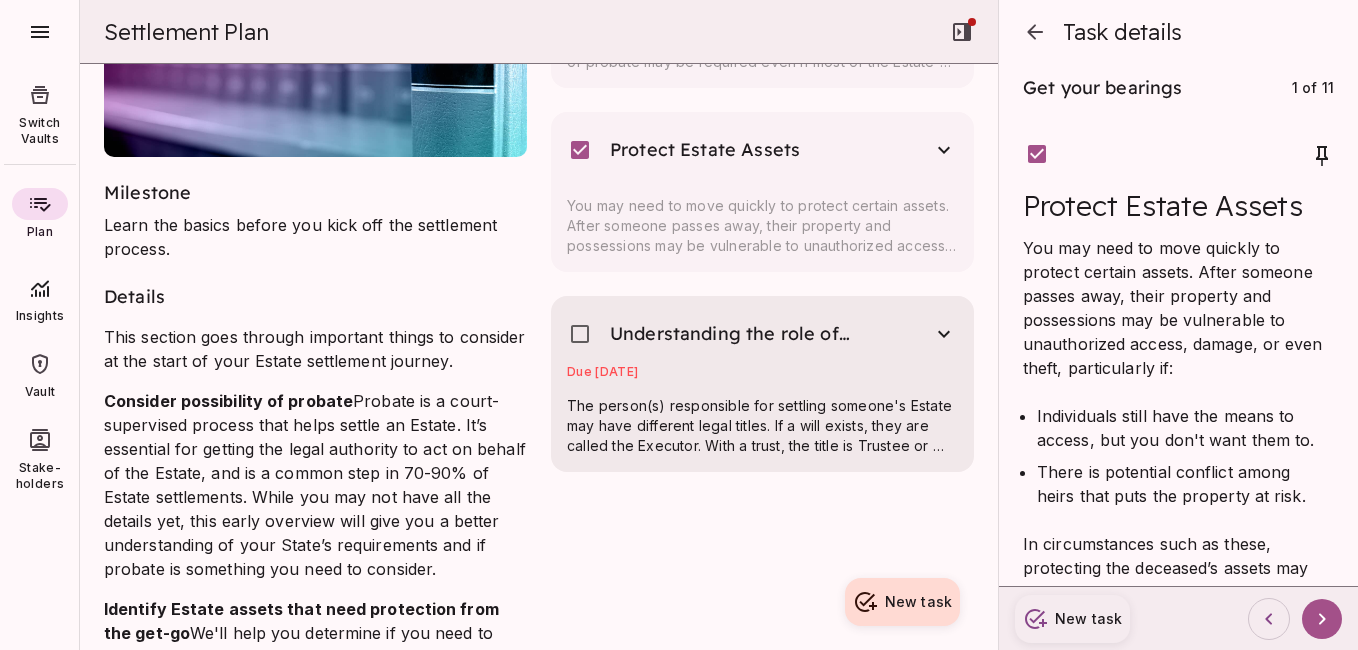 click on "Due [DATE]" at bounding box center (762, 376) 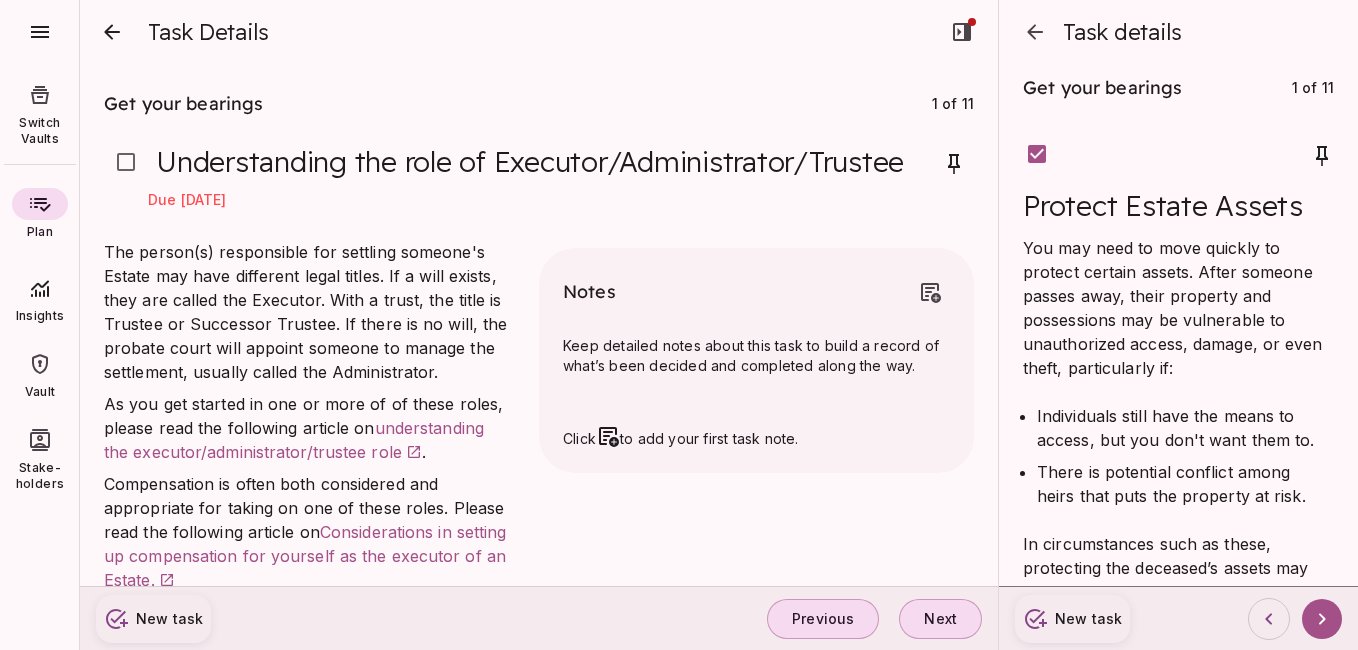 scroll, scrollTop: 0, scrollLeft: 0, axis: both 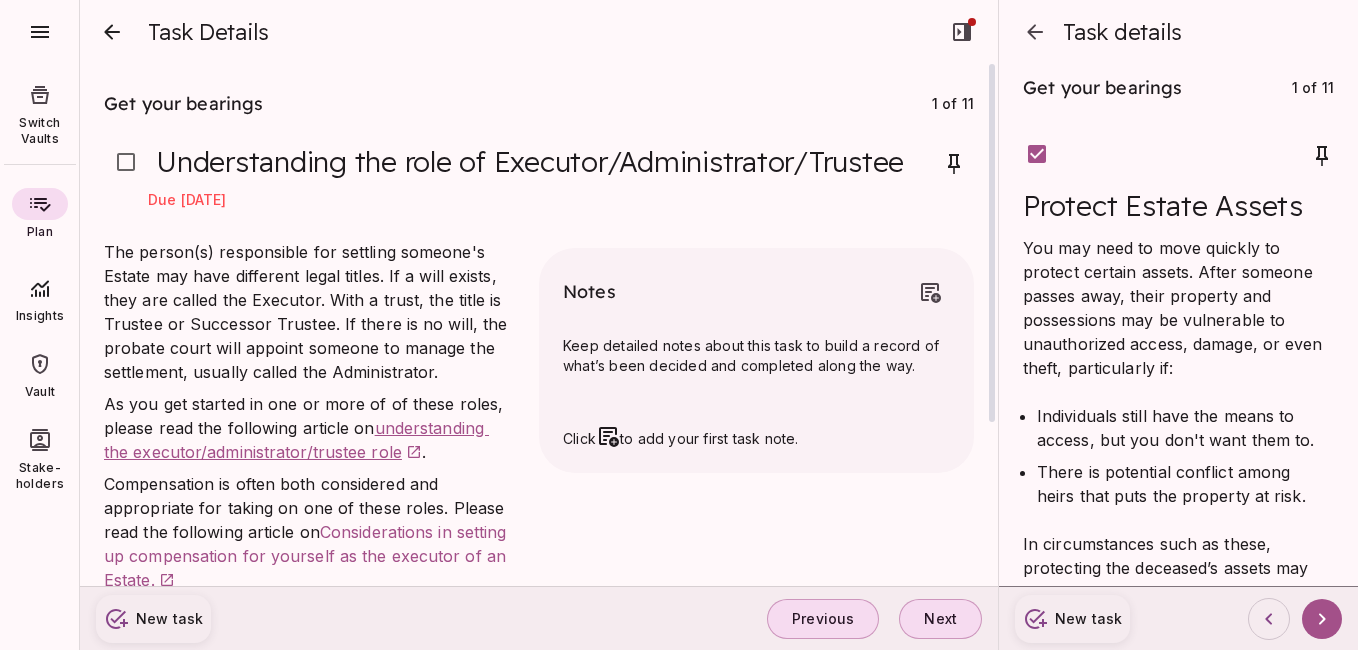 click on "understanding the executor/administrator/trustee role" at bounding box center [296, 440] 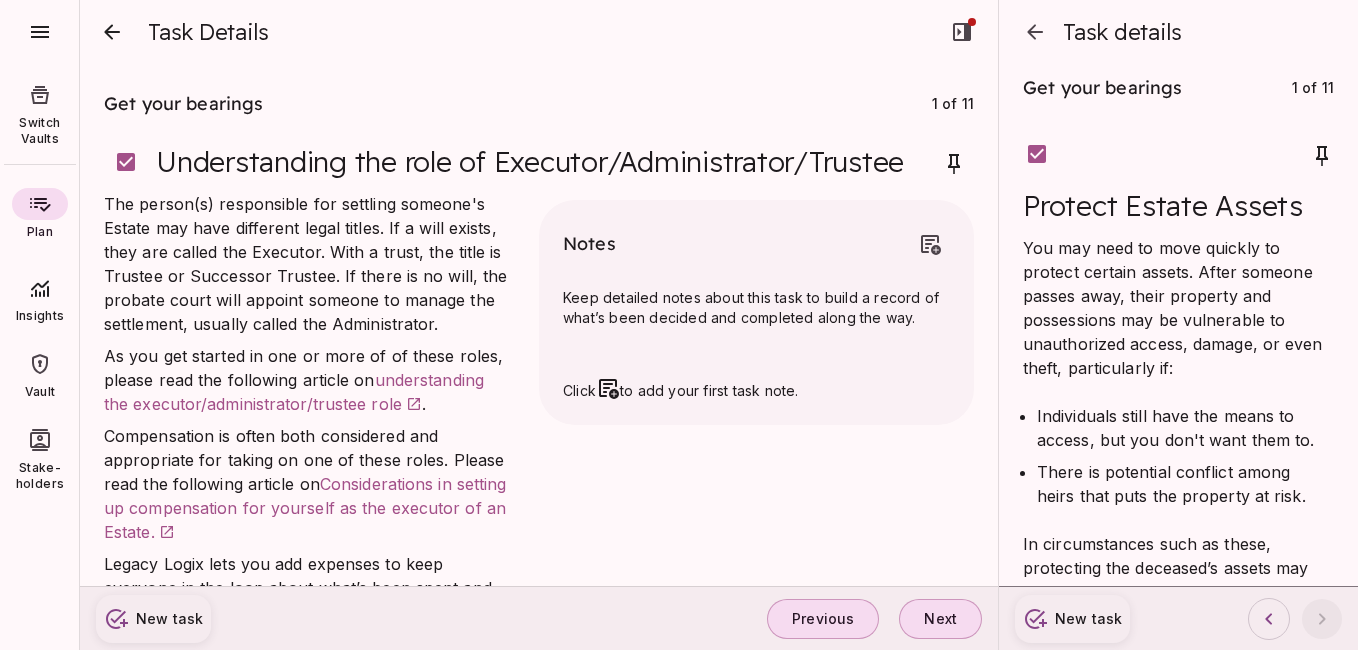 click at bounding box center [112, 32] 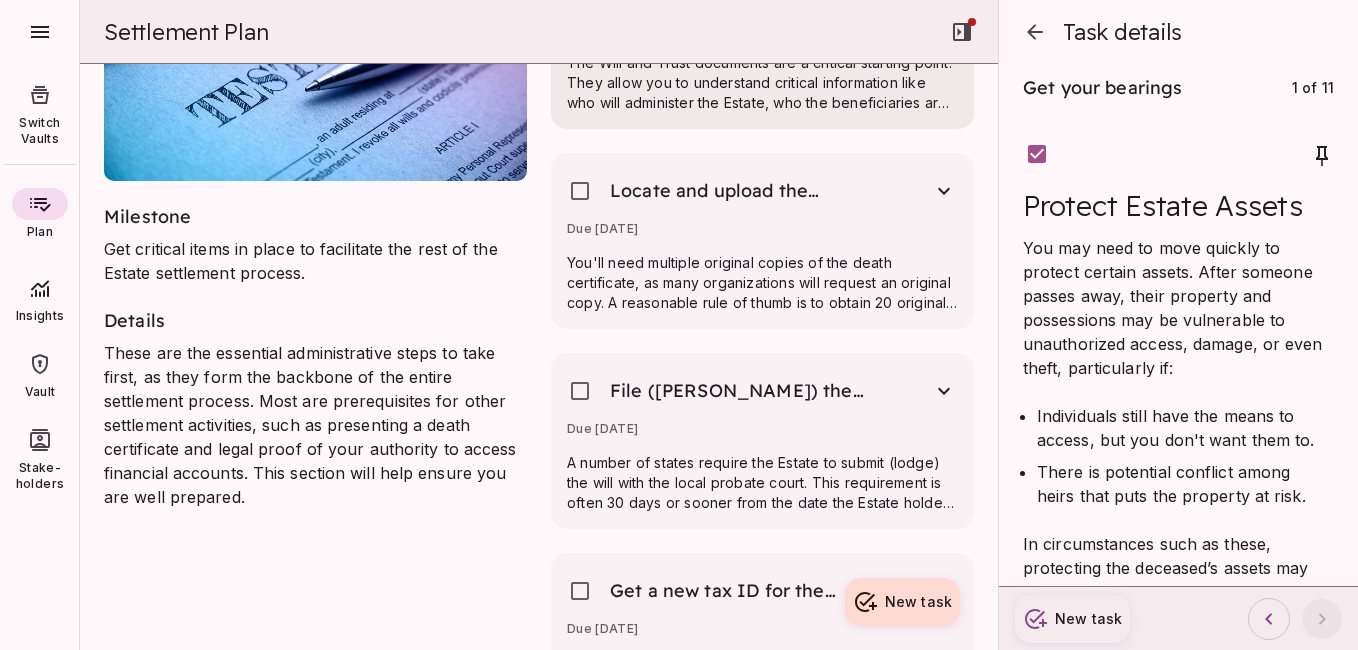 scroll, scrollTop: 1000, scrollLeft: 0, axis: vertical 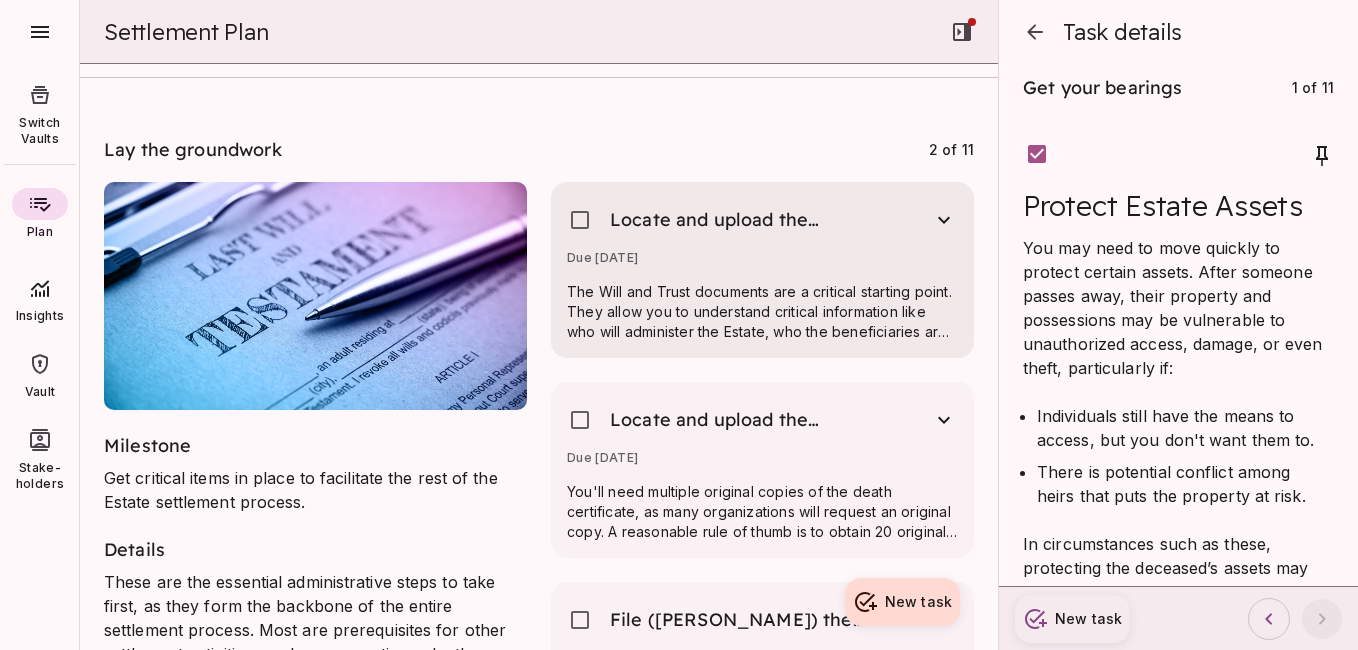 click on "Due [DATE]" at bounding box center [762, 262] 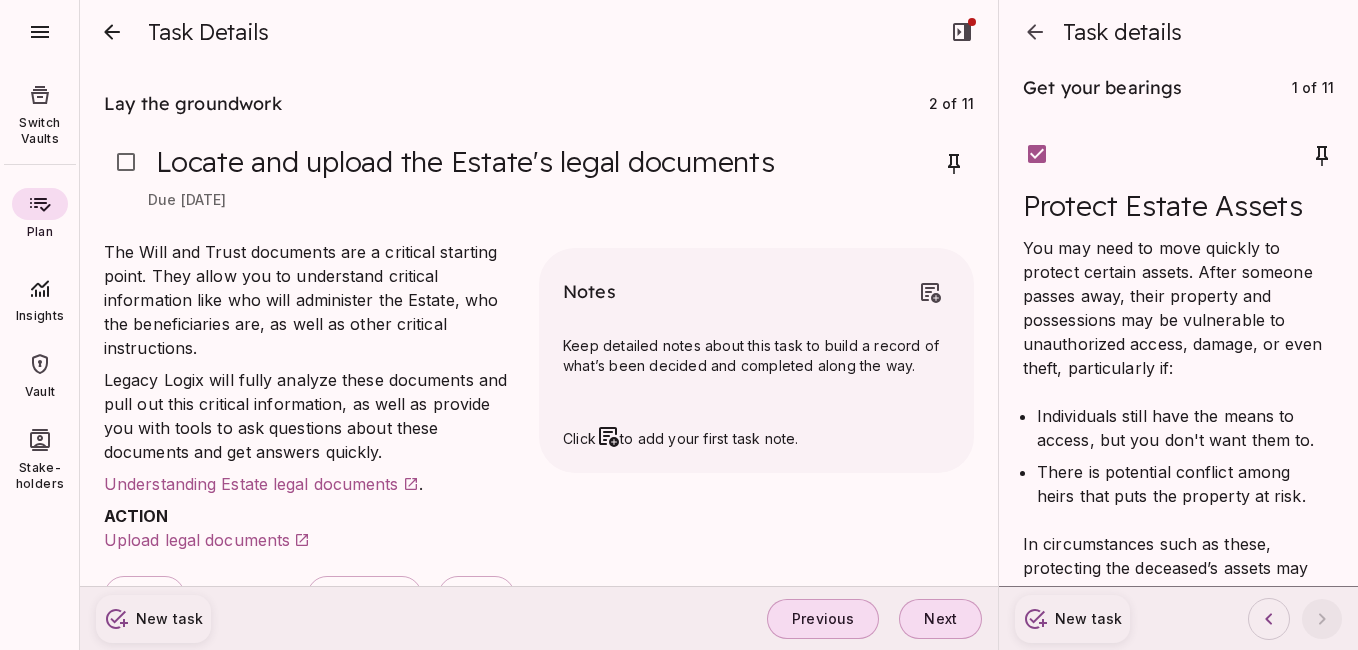 scroll, scrollTop: 0, scrollLeft: 0, axis: both 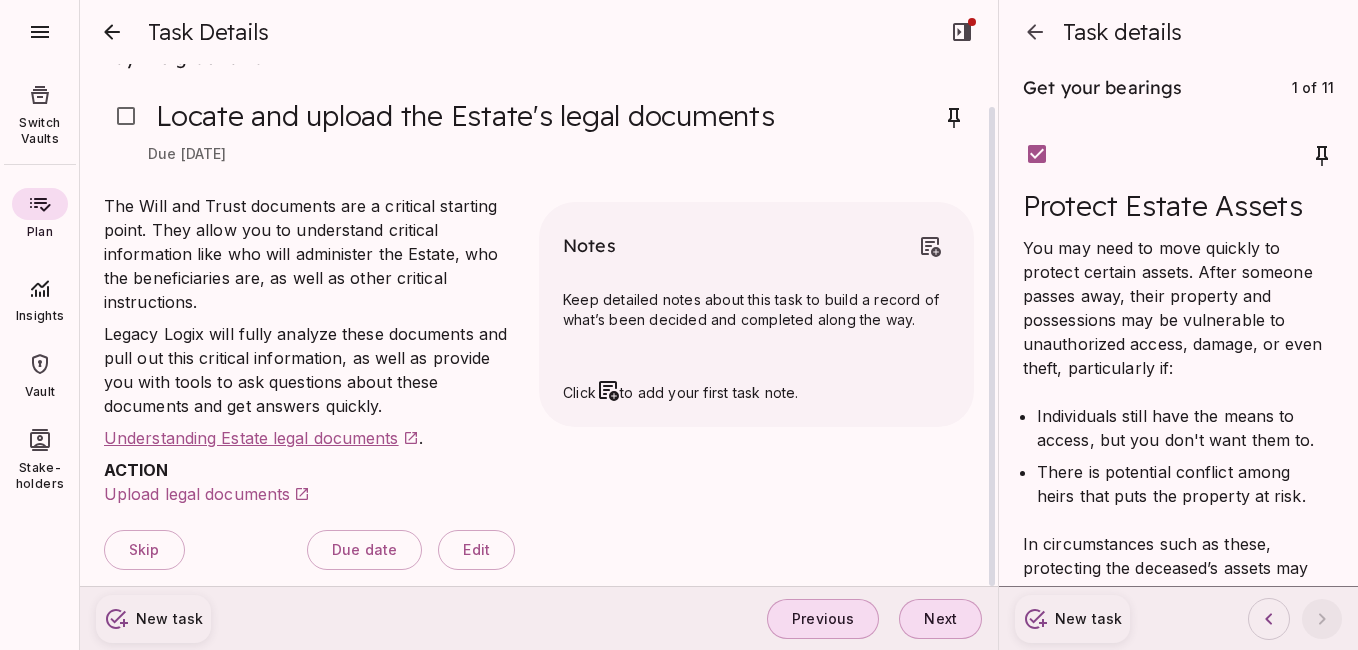 click on "Understanding Estate legal documents" at bounding box center [251, 438] 